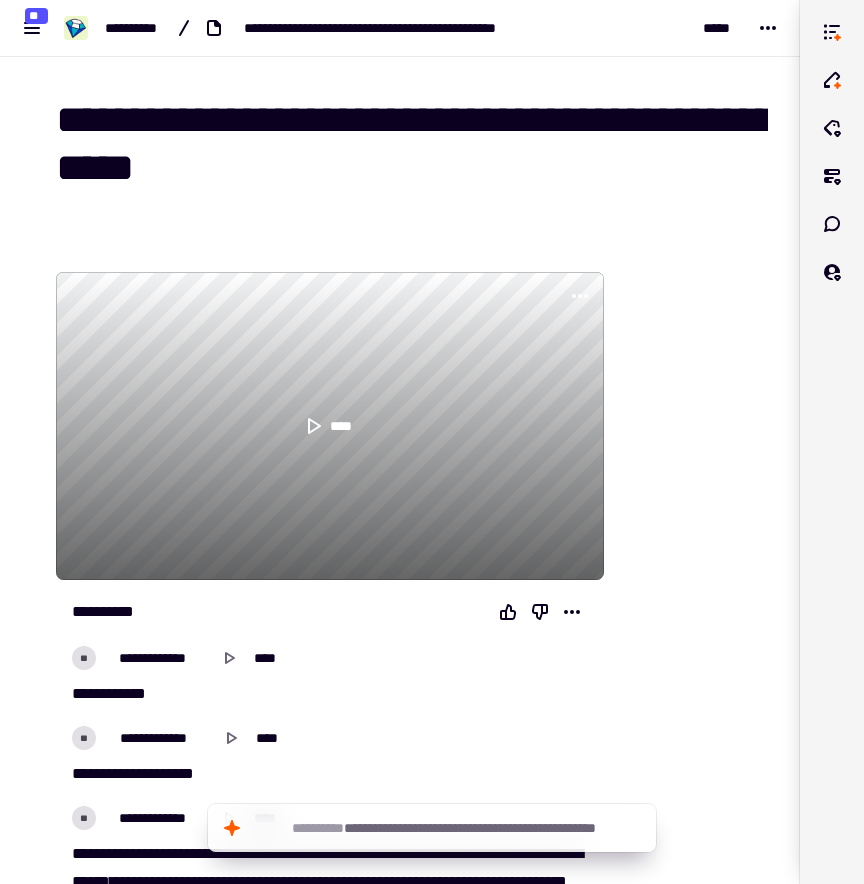 scroll, scrollTop: 0, scrollLeft: 0, axis: both 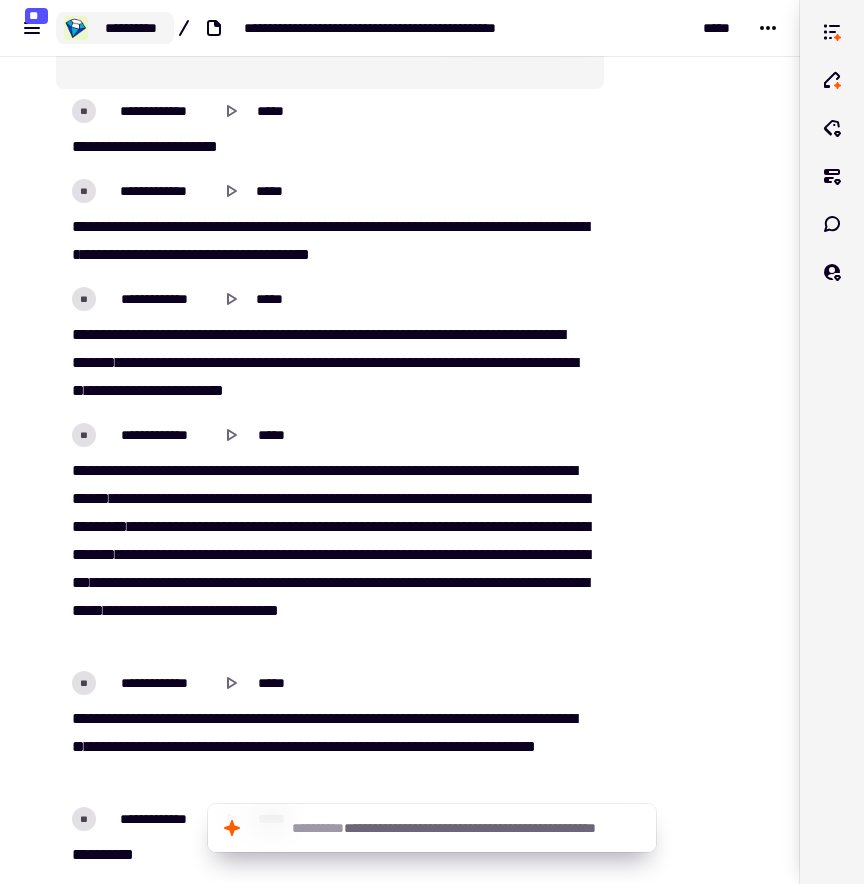 click on "**********" 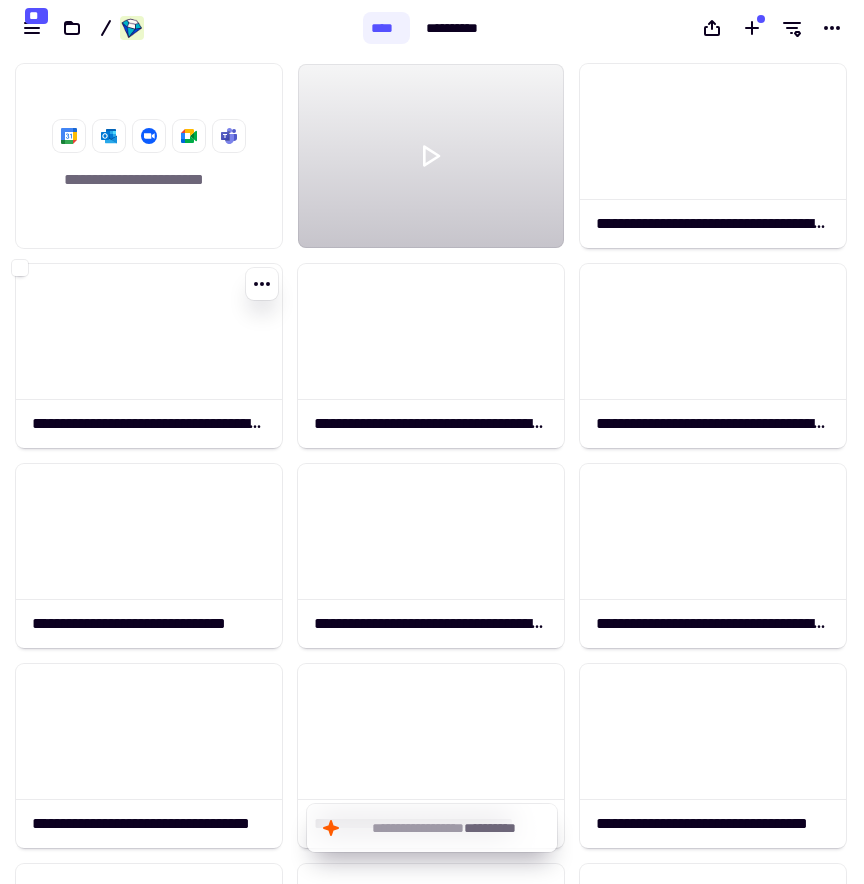 scroll, scrollTop: 1, scrollLeft: 1, axis: both 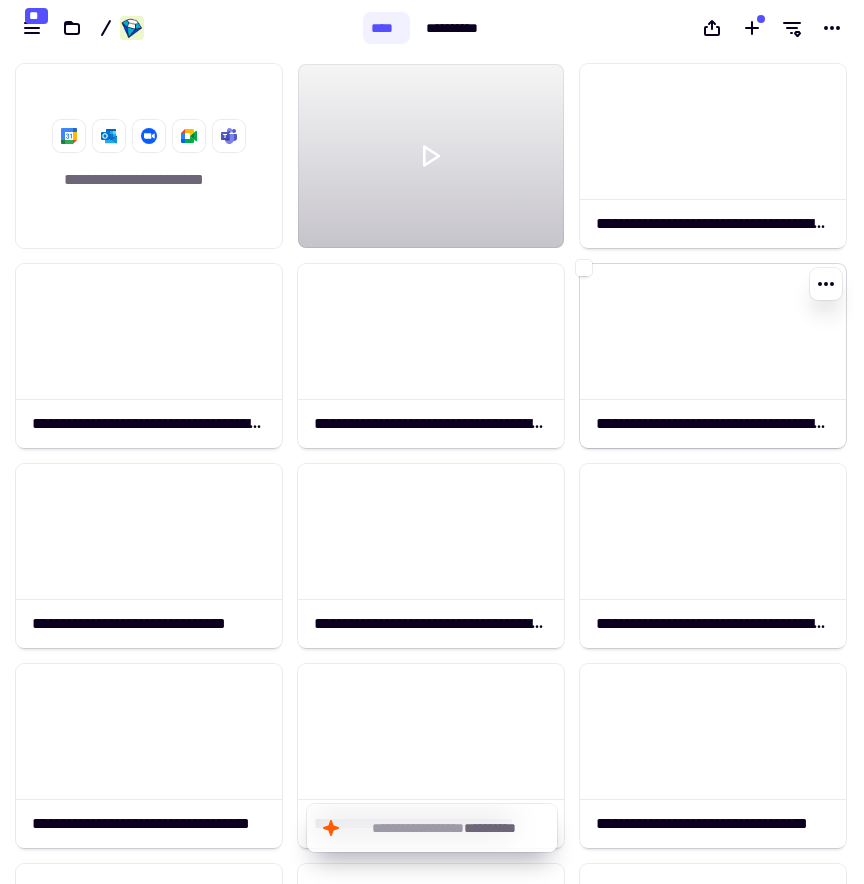 click 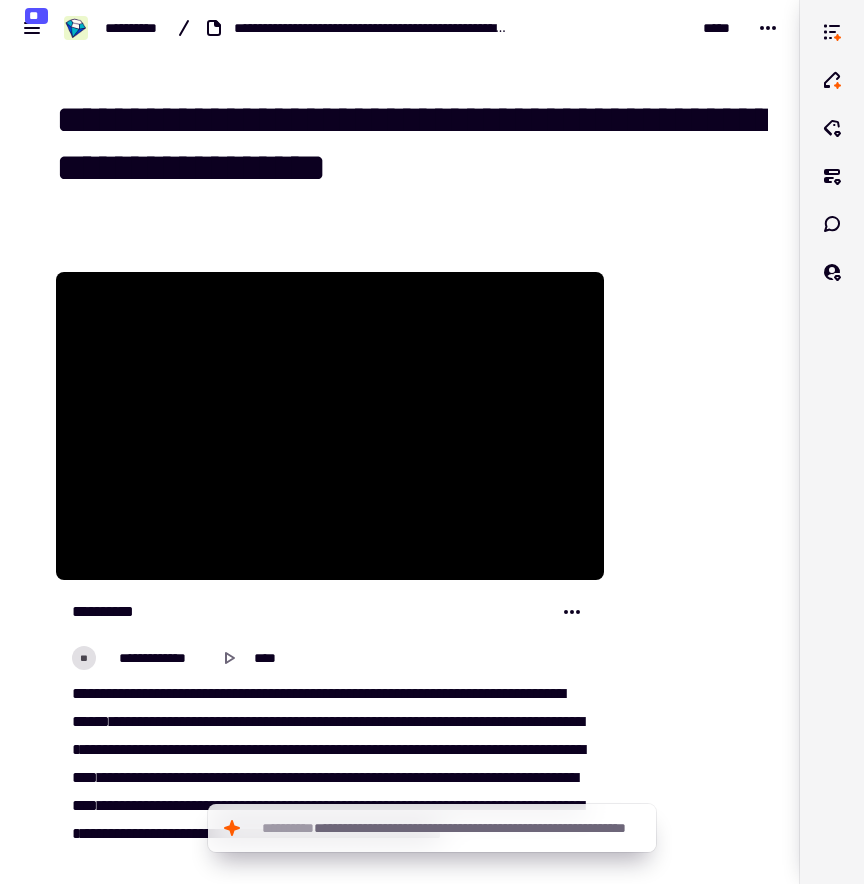 click at bounding box center [330, 248] 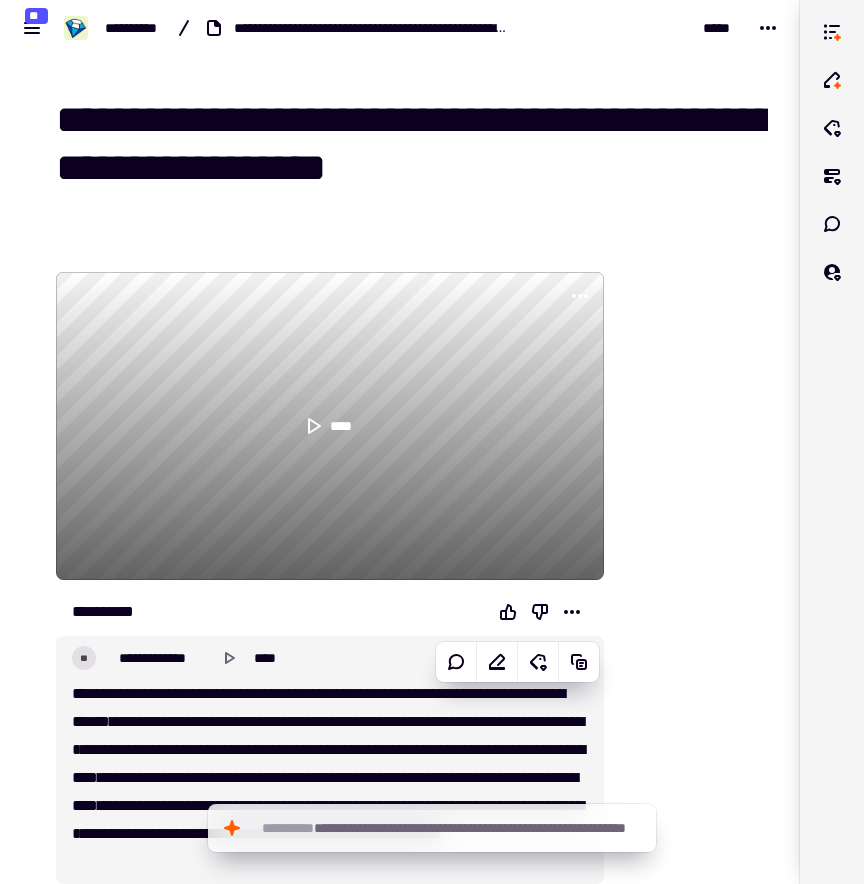 click on "*****" at bounding box center [359, 721] 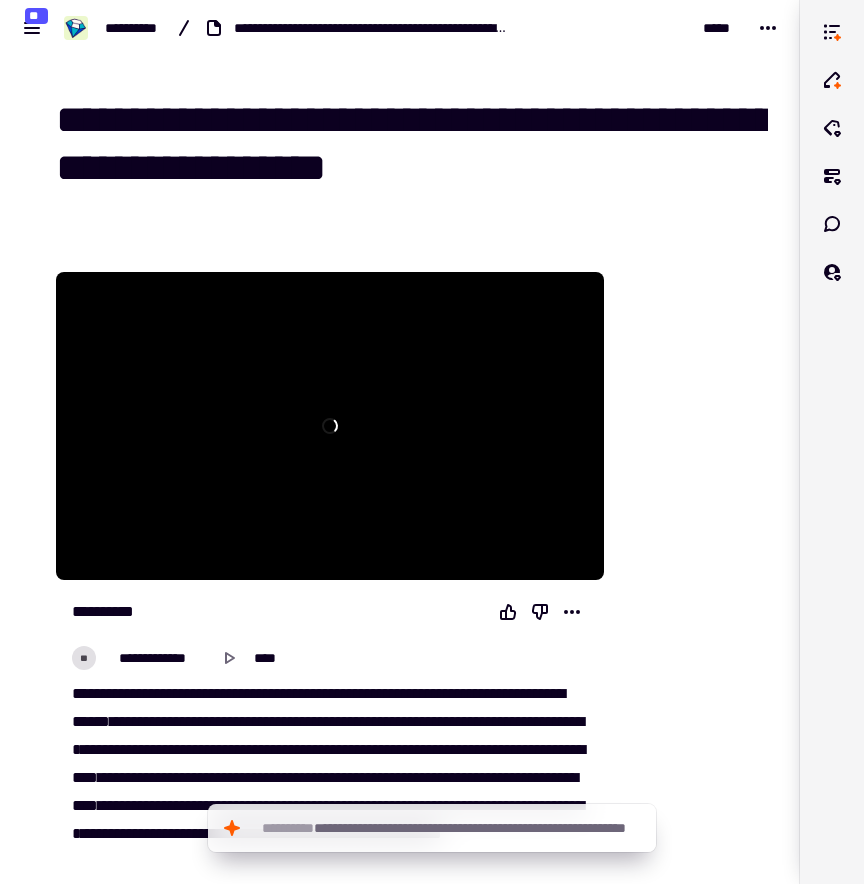 click at bounding box center (688, 12499) 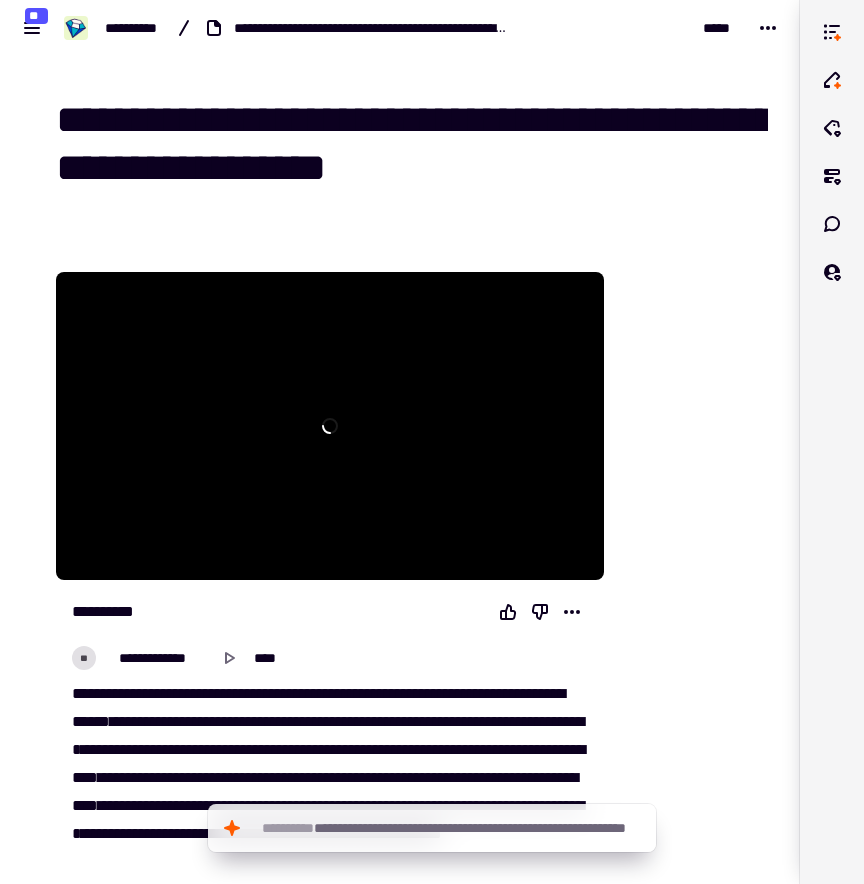 type on "****" 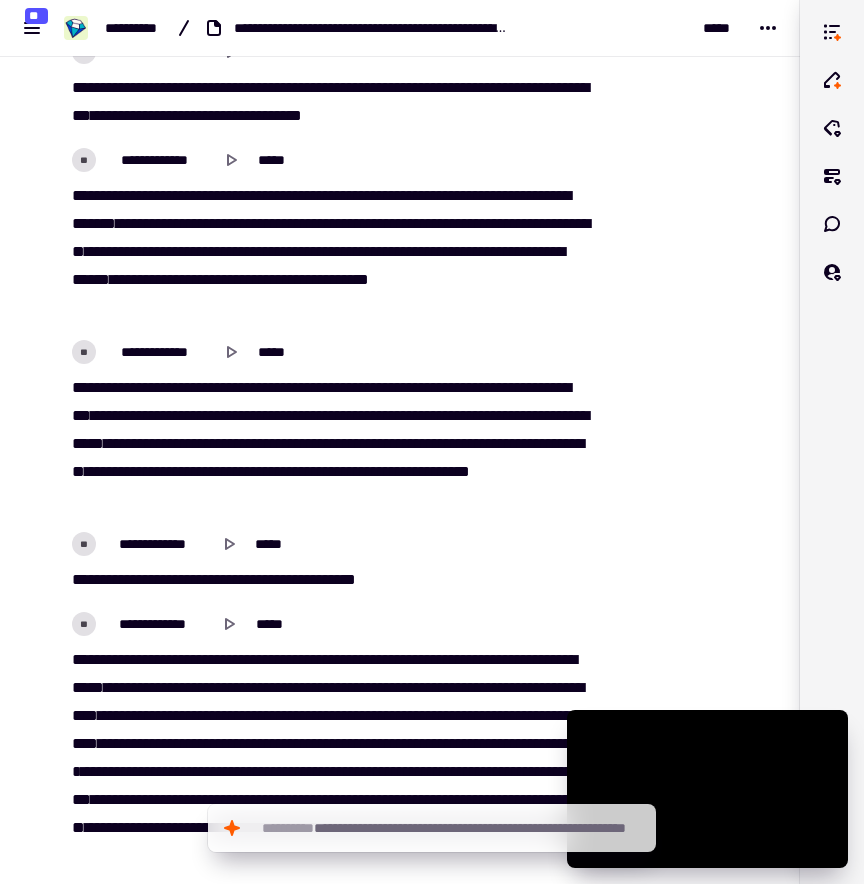 scroll, scrollTop: 5866, scrollLeft: 0, axis: vertical 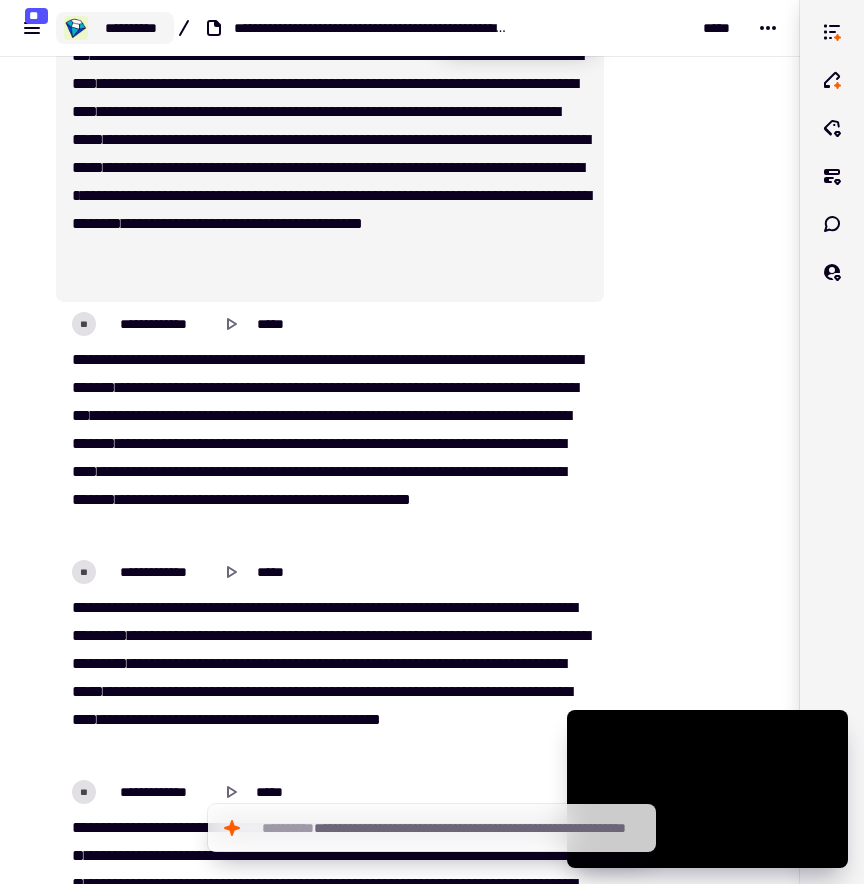 click on "**********" 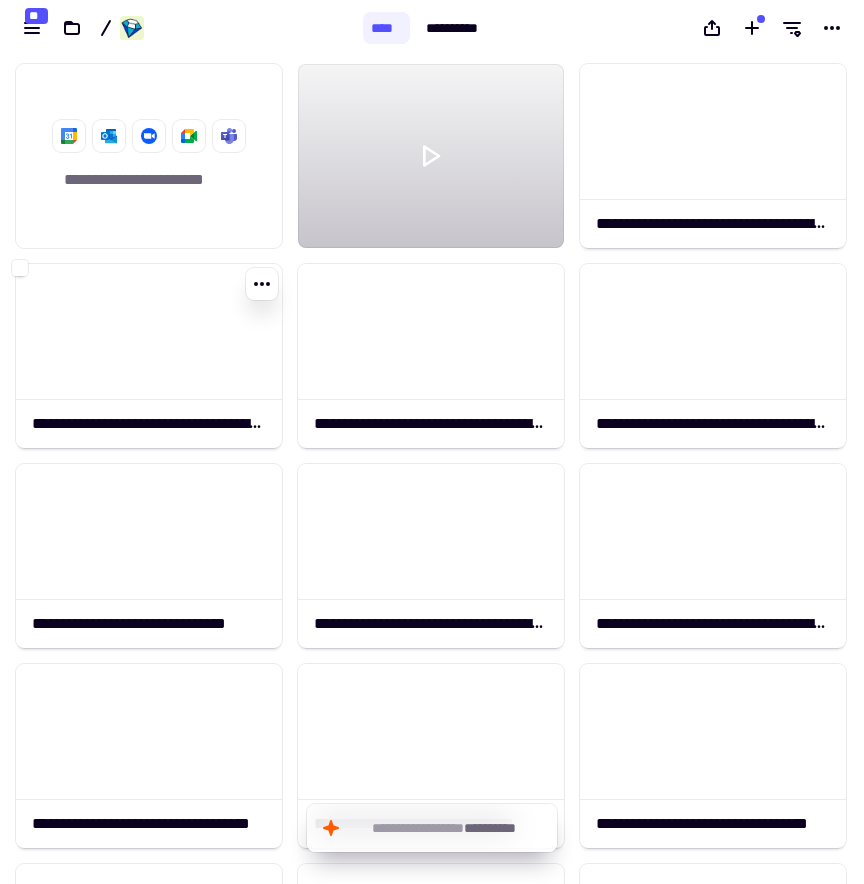 scroll, scrollTop: 1, scrollLeft: 1, axis: both 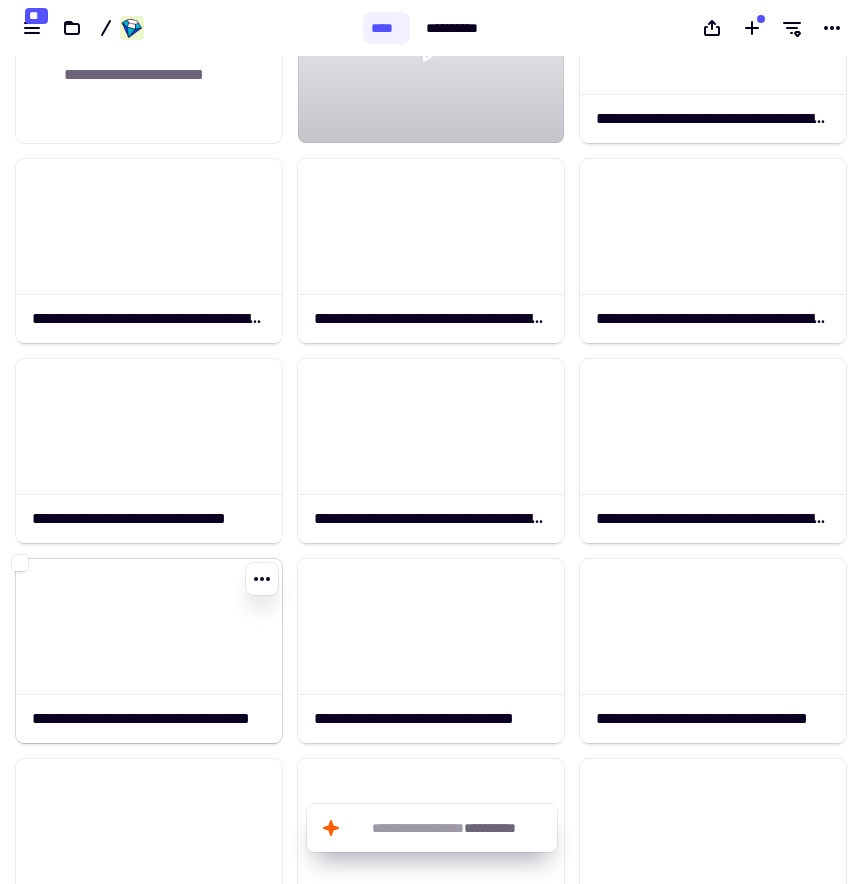 click 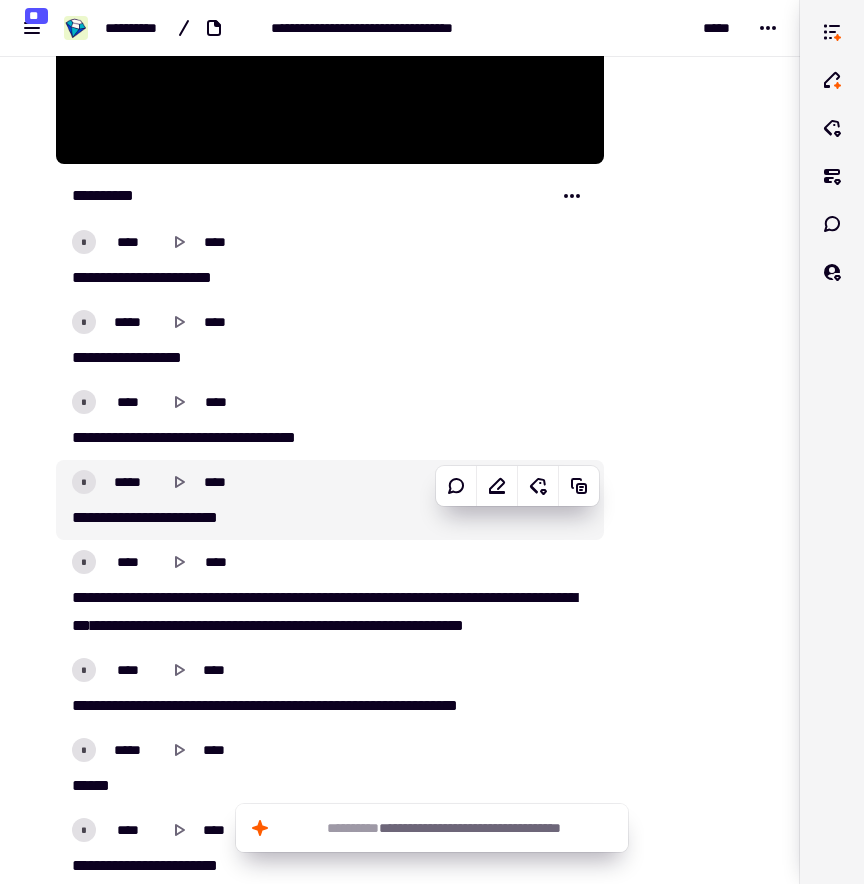 scroll, scrollTop: 530, scrollLeft: 0, axis: vertical 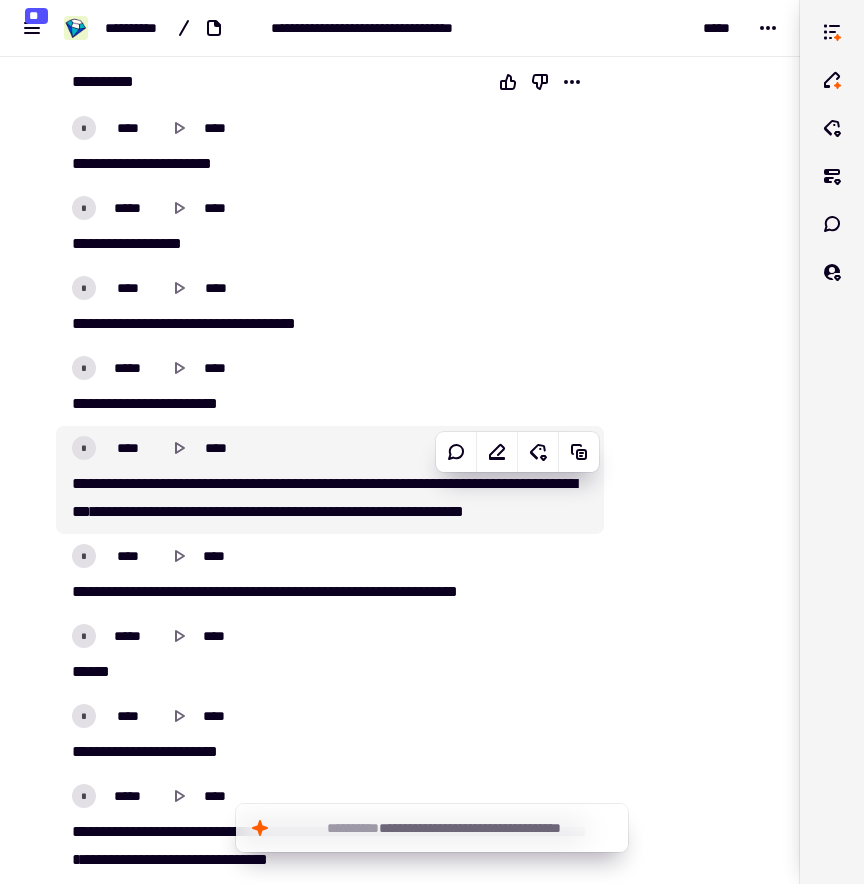 click on "[FIRST] [LAST] [STREET] [CITY] [STATE] [ZIP] [COUNTRY] [PHONE]" at bounding box center (330, 480) 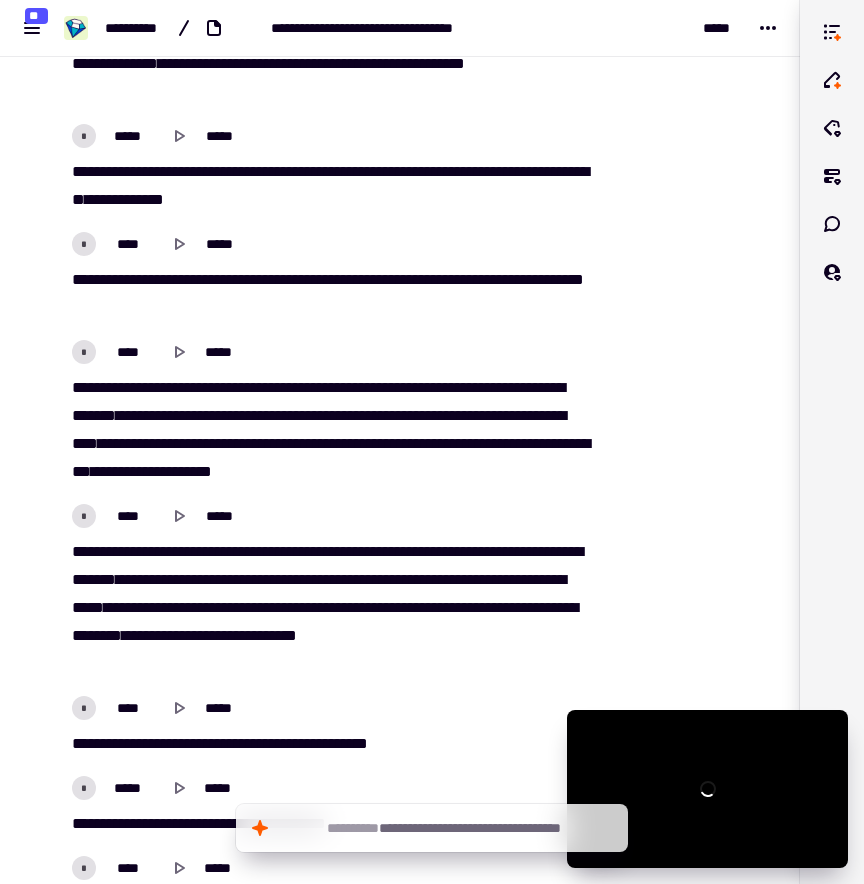 scroll, scrollTop: 20078, scrollLeft: 0, axis: vertical 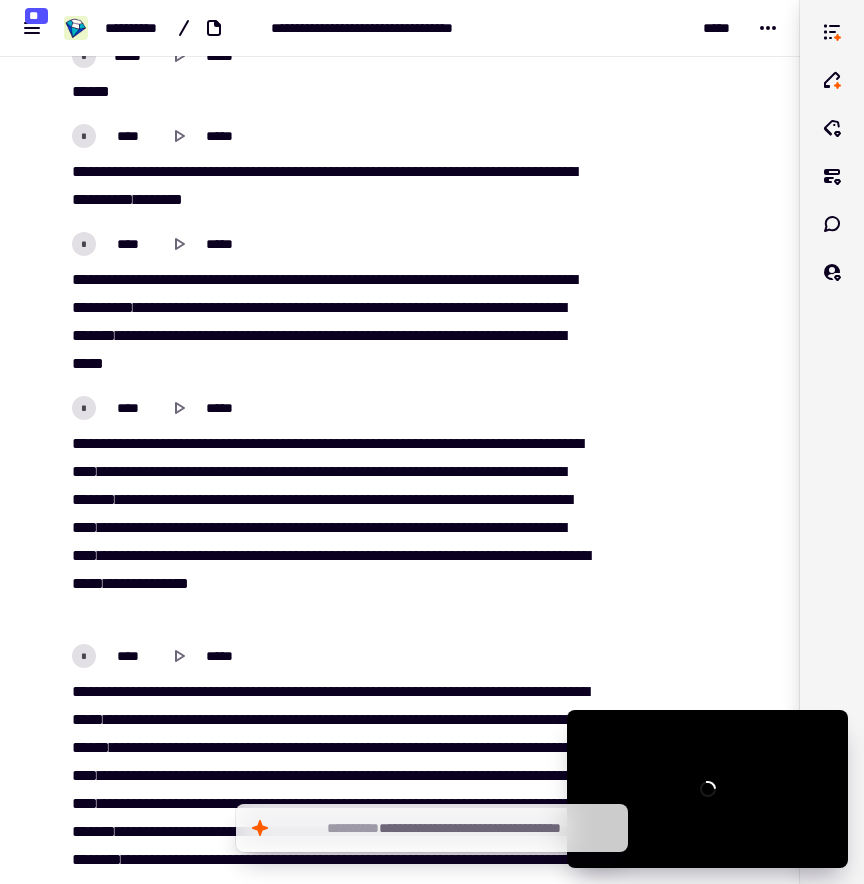 type on "***" 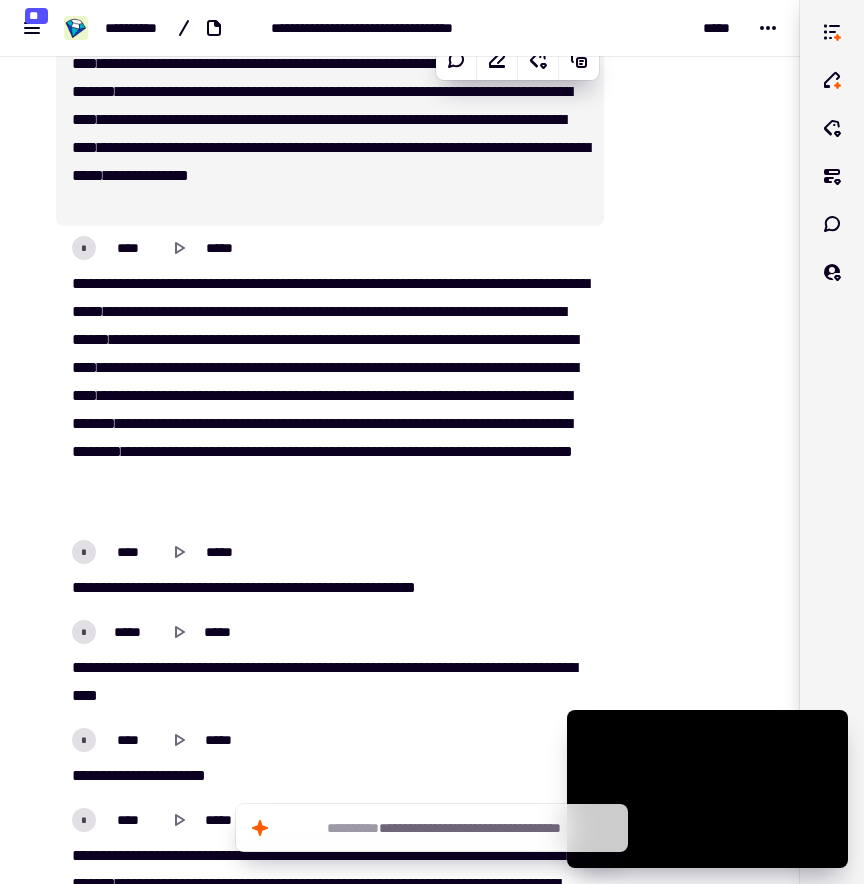 scroll, scrollTop: 20461, scrollLeft: 0, axis: vertical 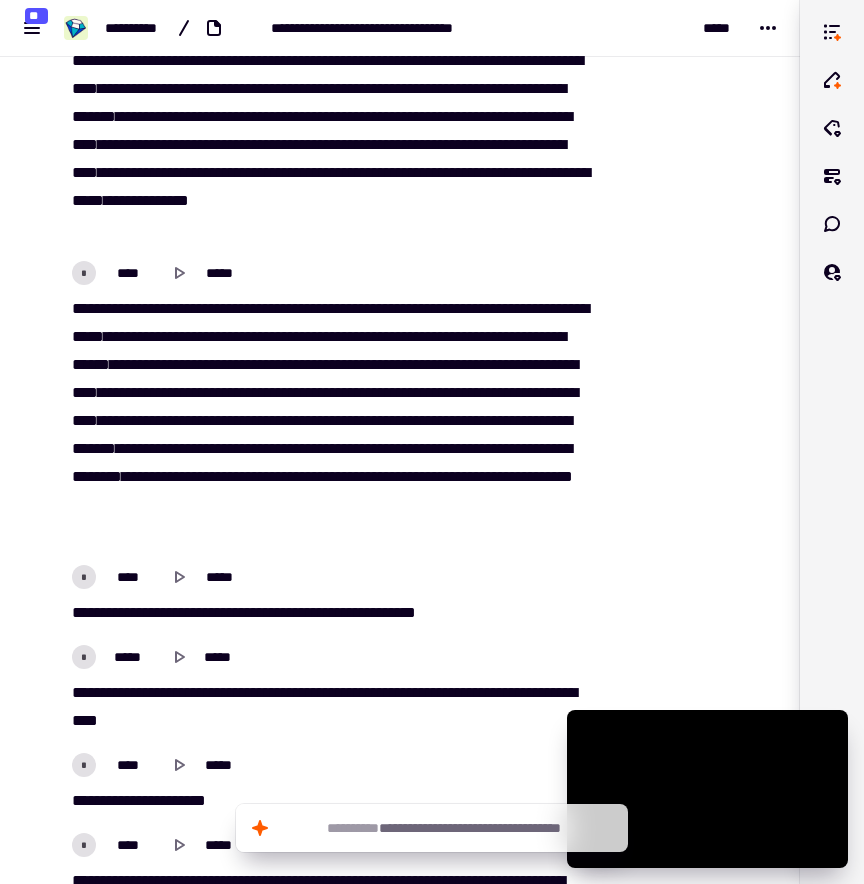 click at bounding box center (688, -4474) 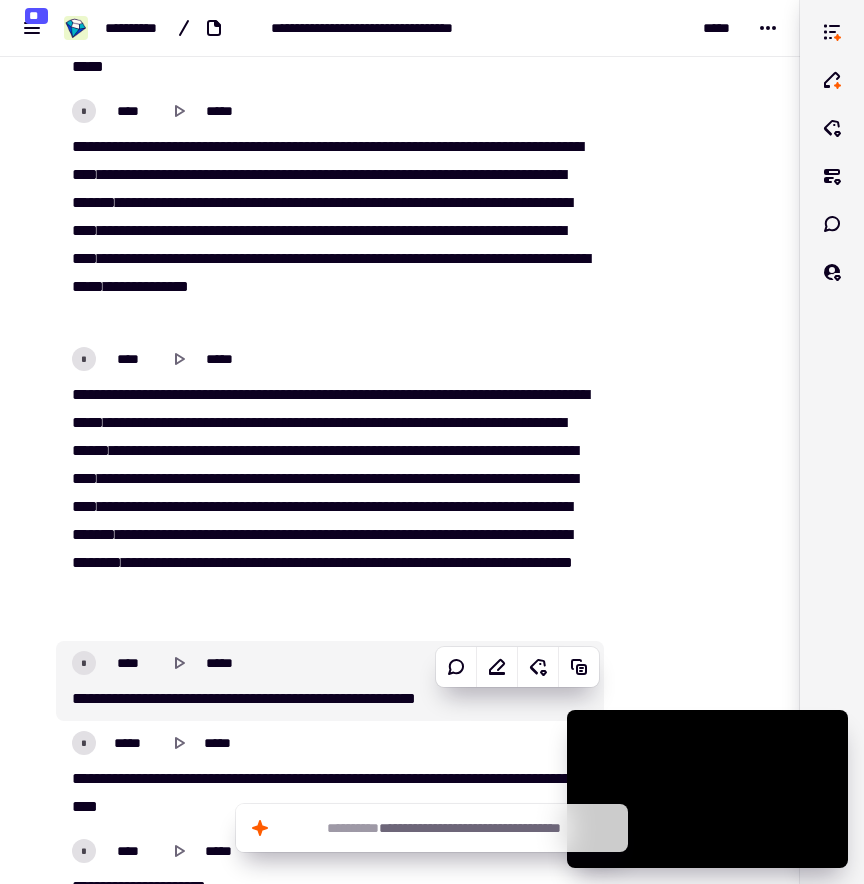 scroll, scrollTop: 20396, scrollLeft: 0, axis: vertical 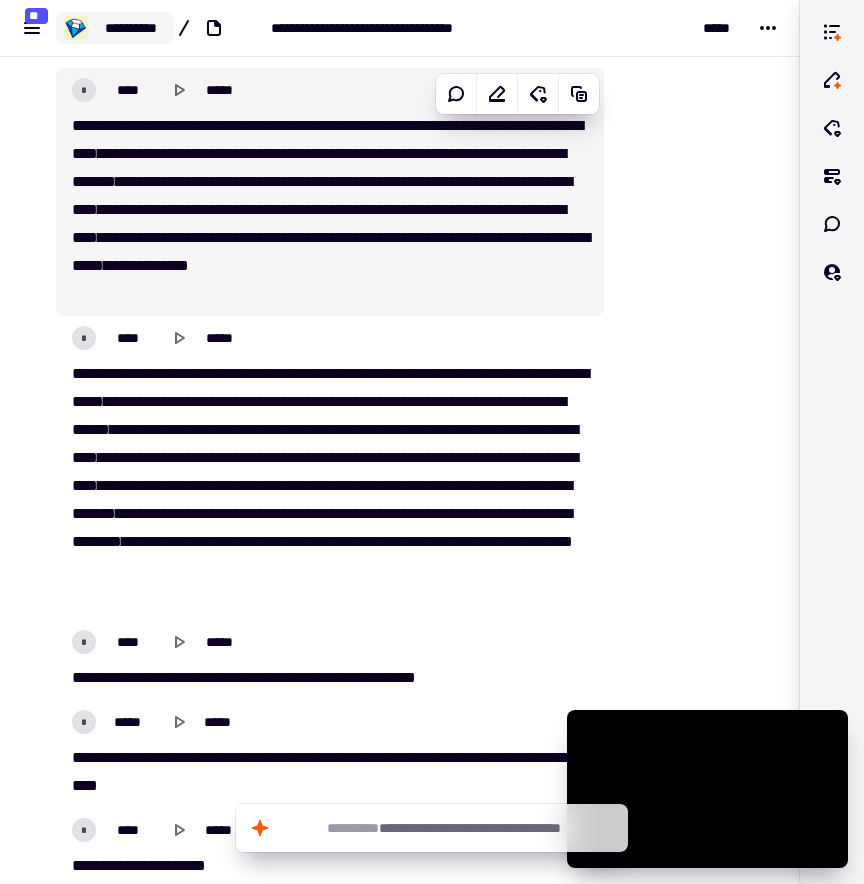 click on "**********" 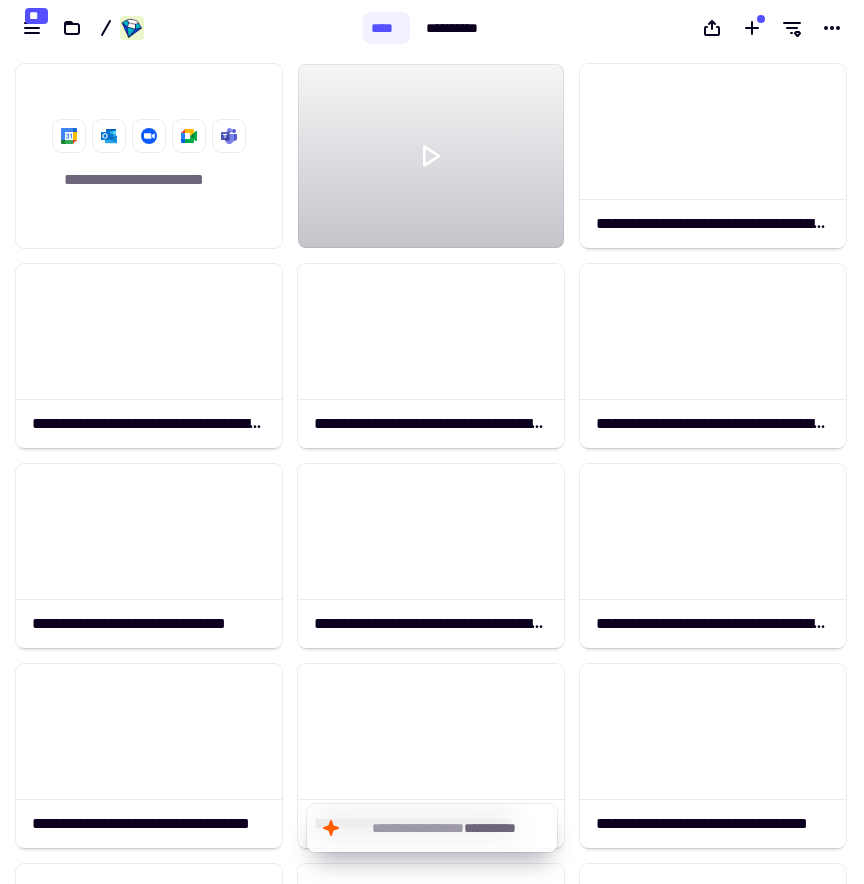 scroll, scrollTop: 1, scrollLeft: 1, axis: both 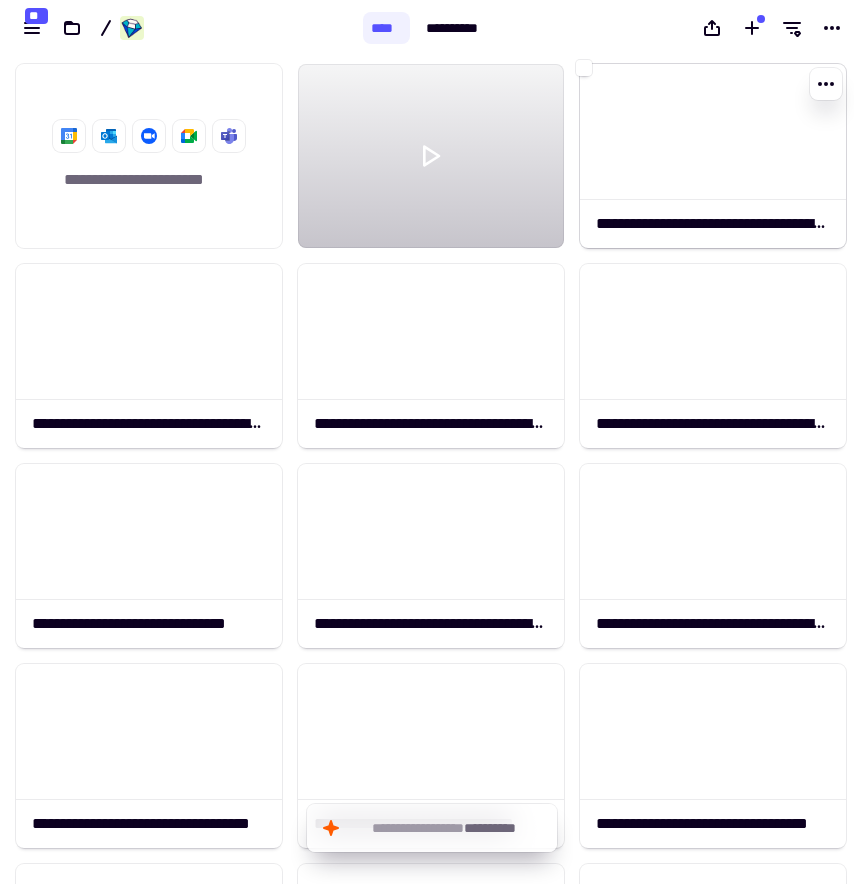click 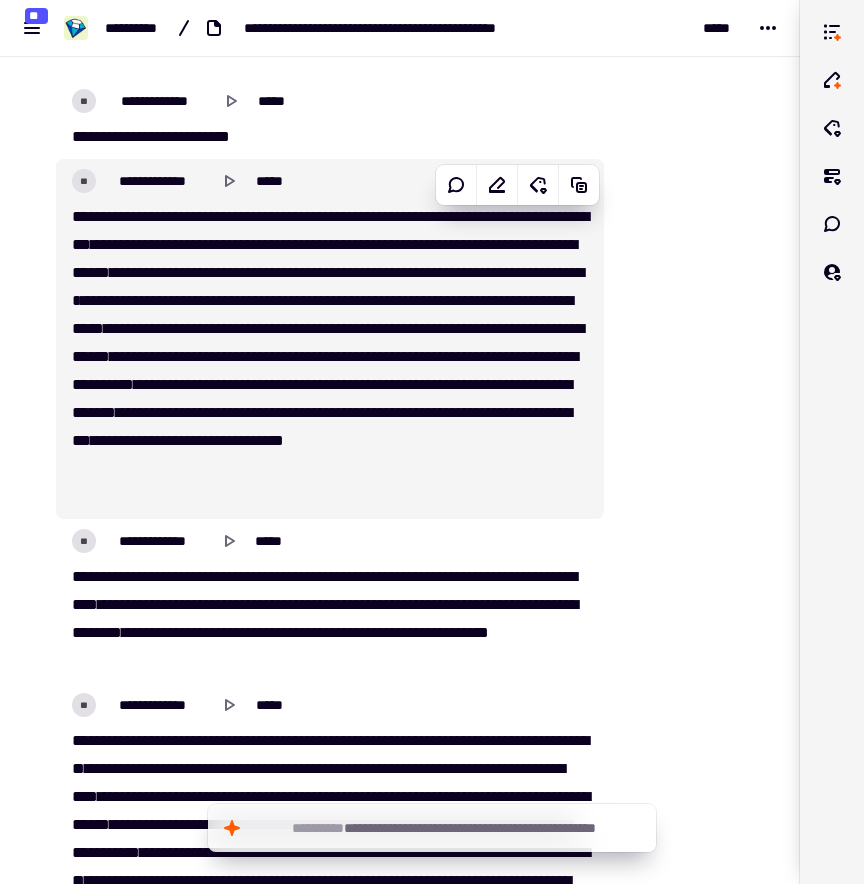 scroll, scrollTop: 13431, scrollLeft: 0, axis: vertical 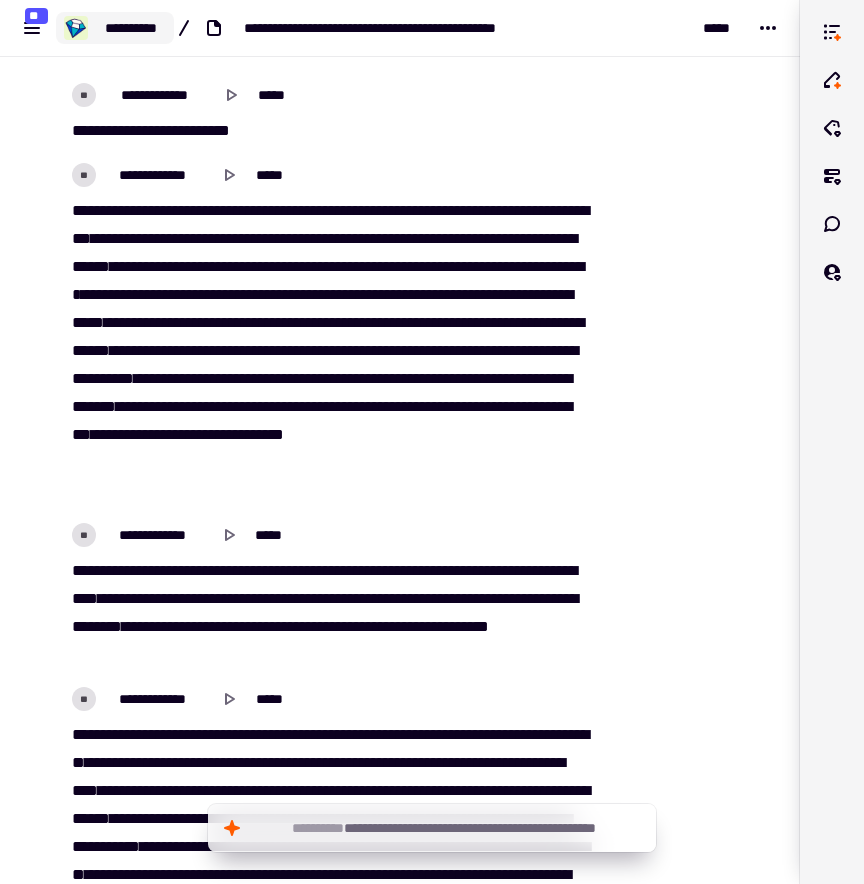 click on "**********" 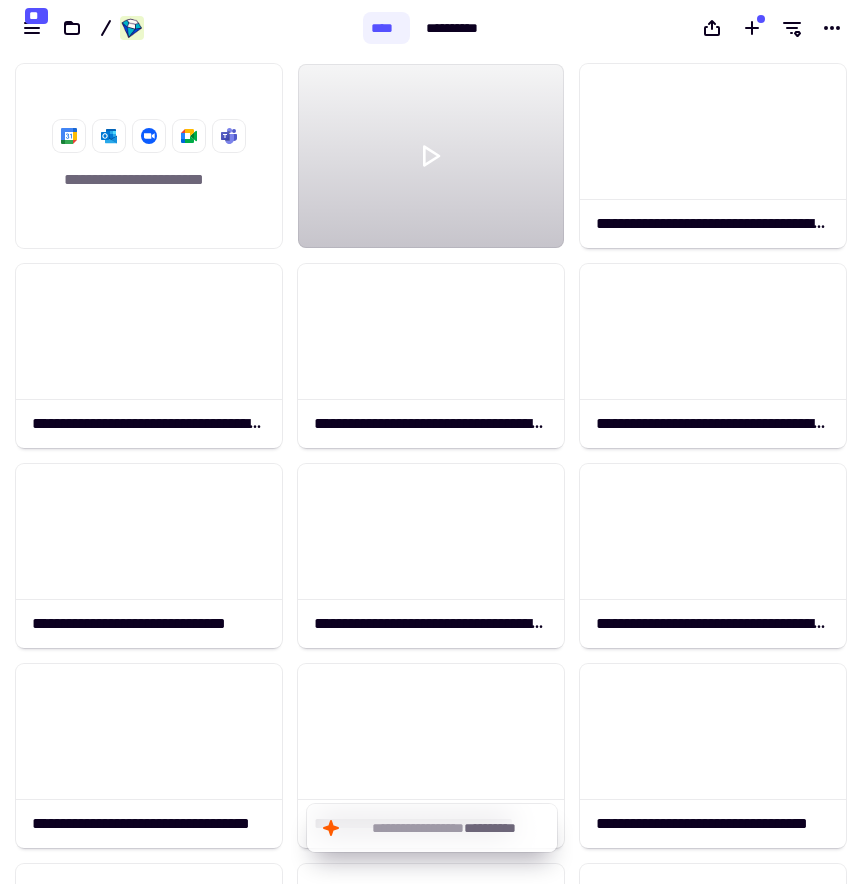 scroll, scrollTop: 1, scrollLeft: 1, axis: both 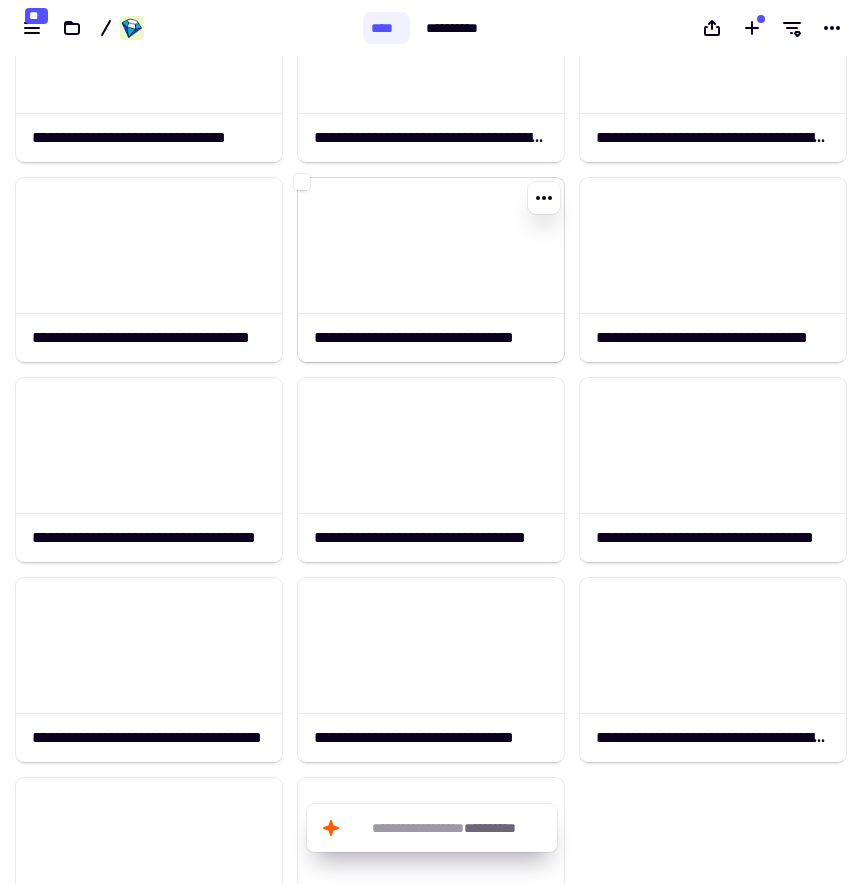 click 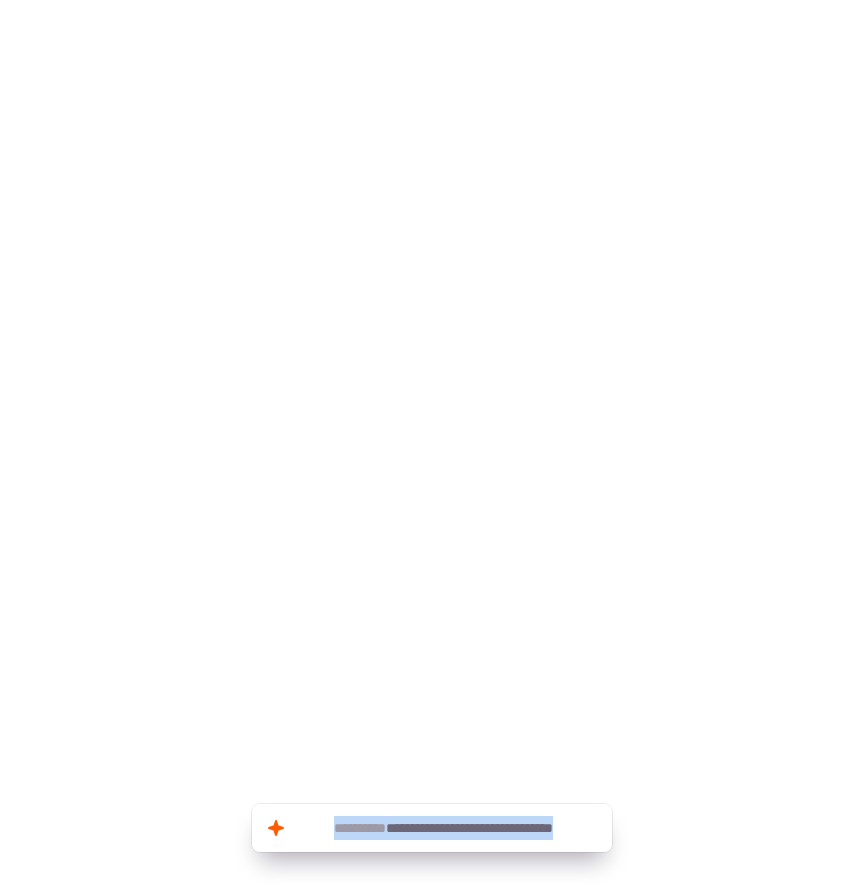 click at bounding box center [432, 442] 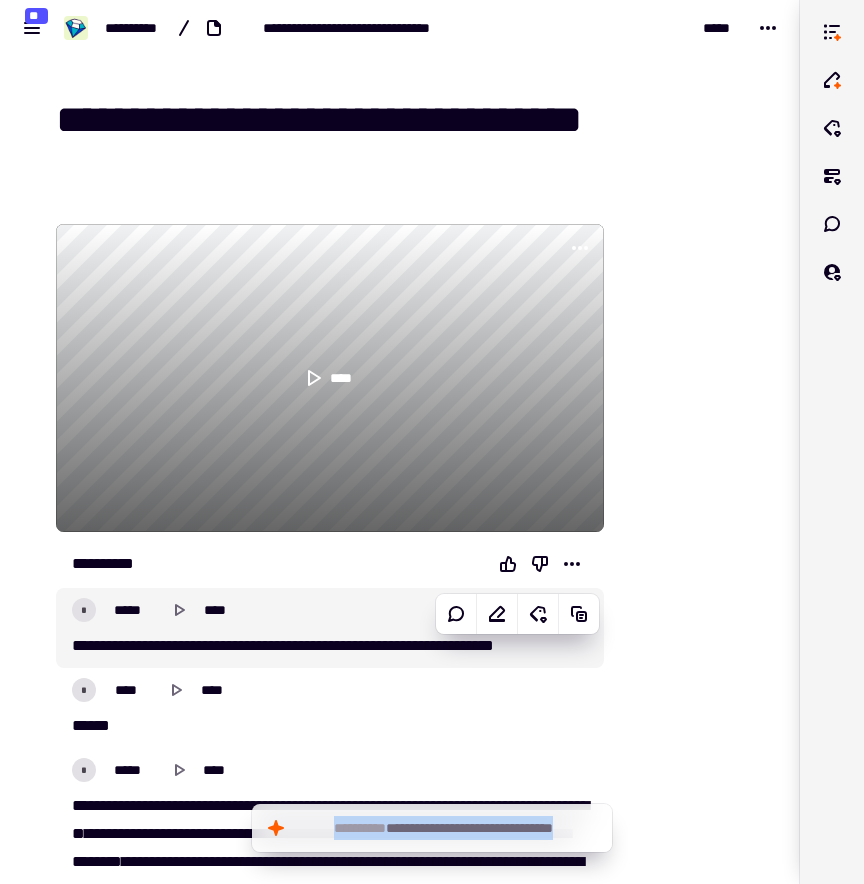 scroll, scrollTop: 87, scrollLeft: 0, axis: vertical 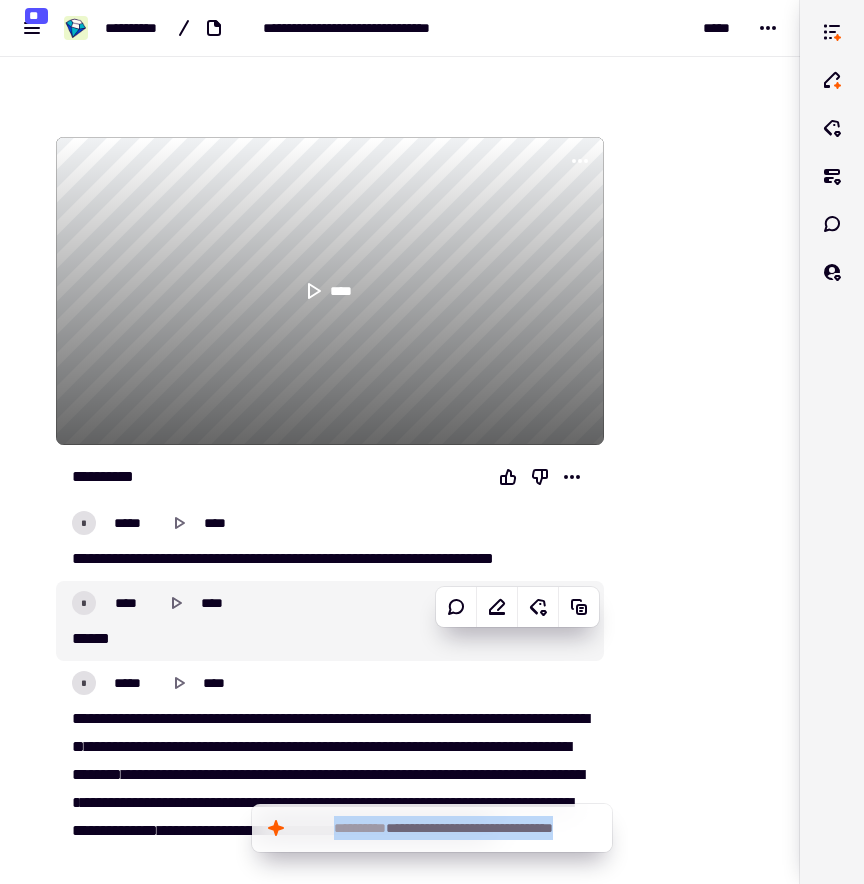 click on "*****" at bounding box center (330, 639) 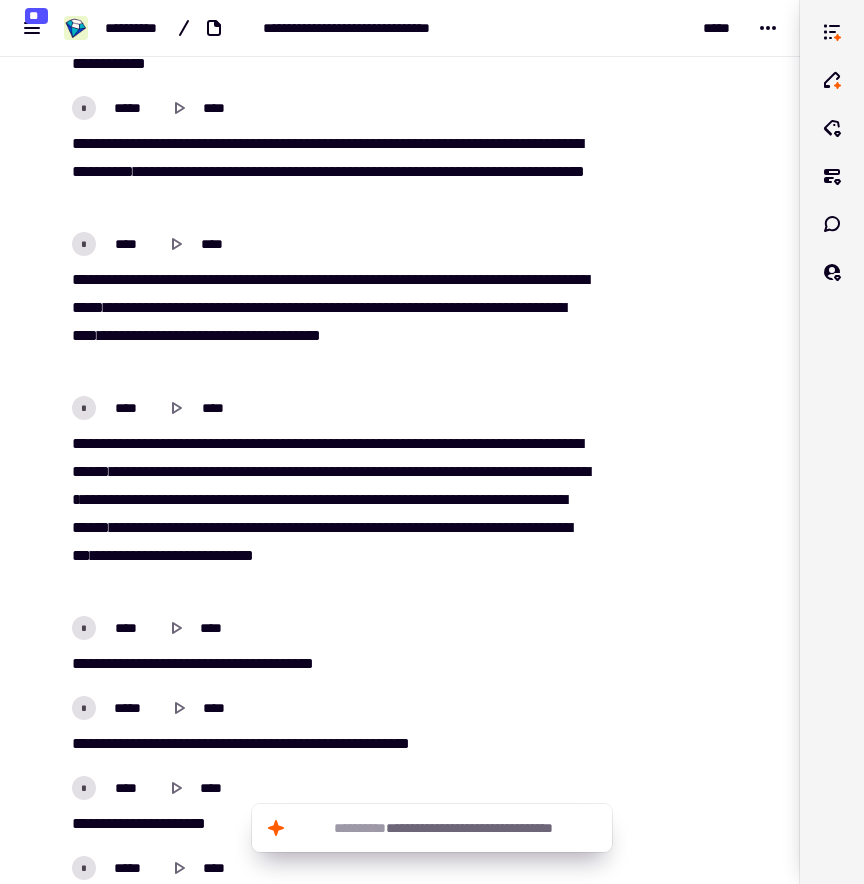 scroll, scrollTop: 18006, scrollLeft: 0, axis: vertical 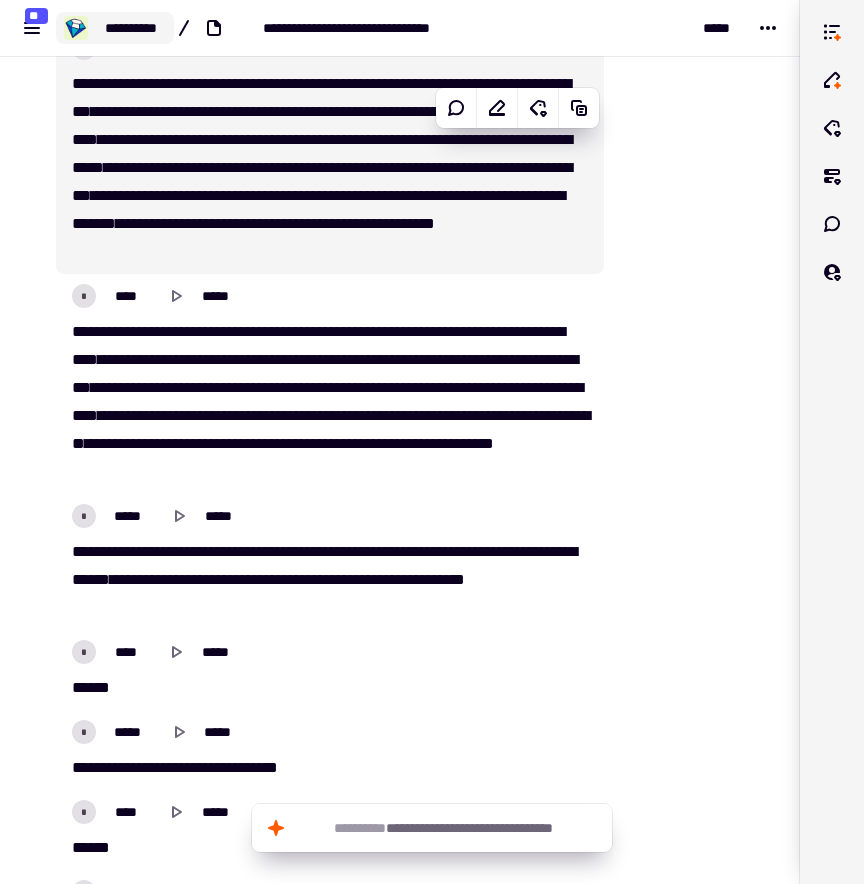 click on "**********" 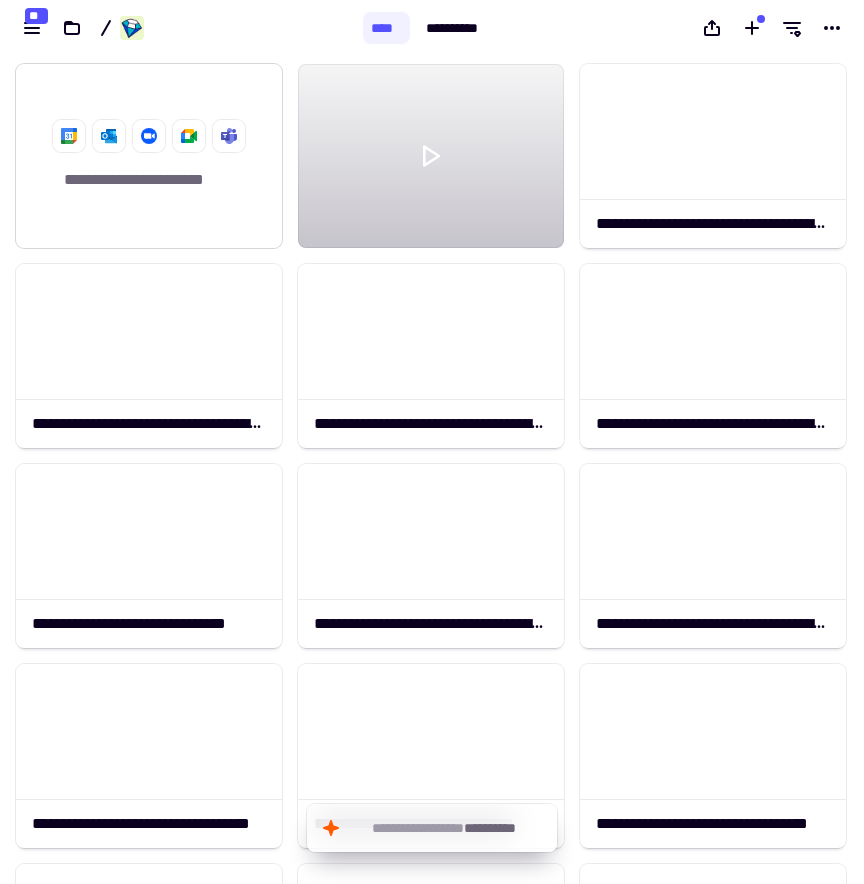 scroll, scrollTop: 1, scrollLeft: 1, axis: both 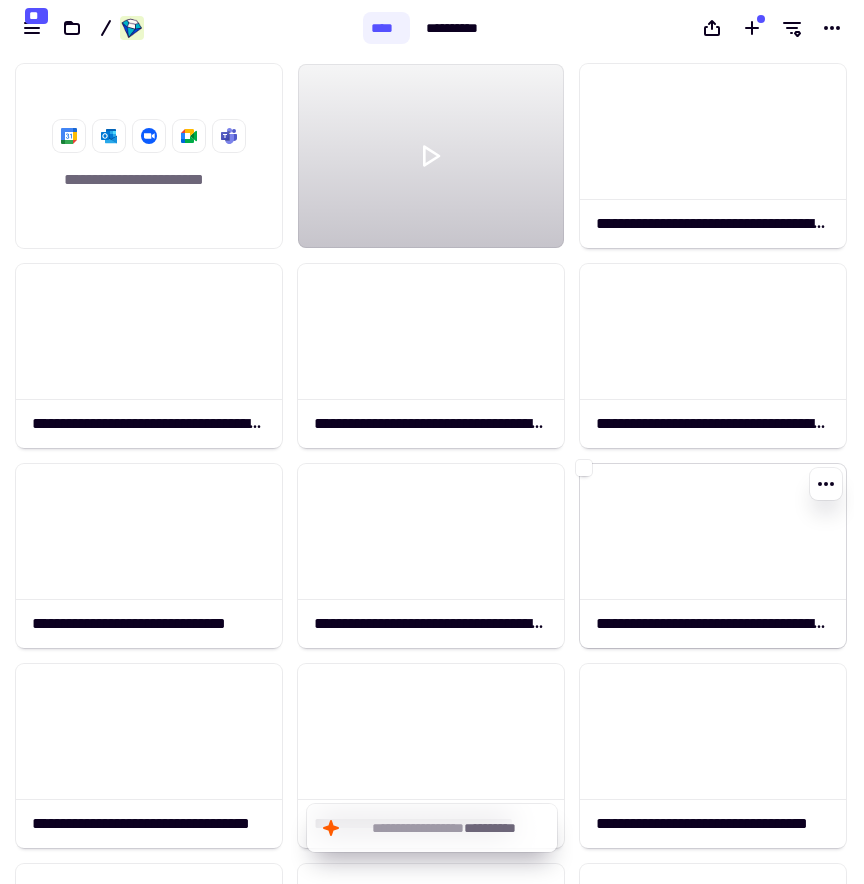 click 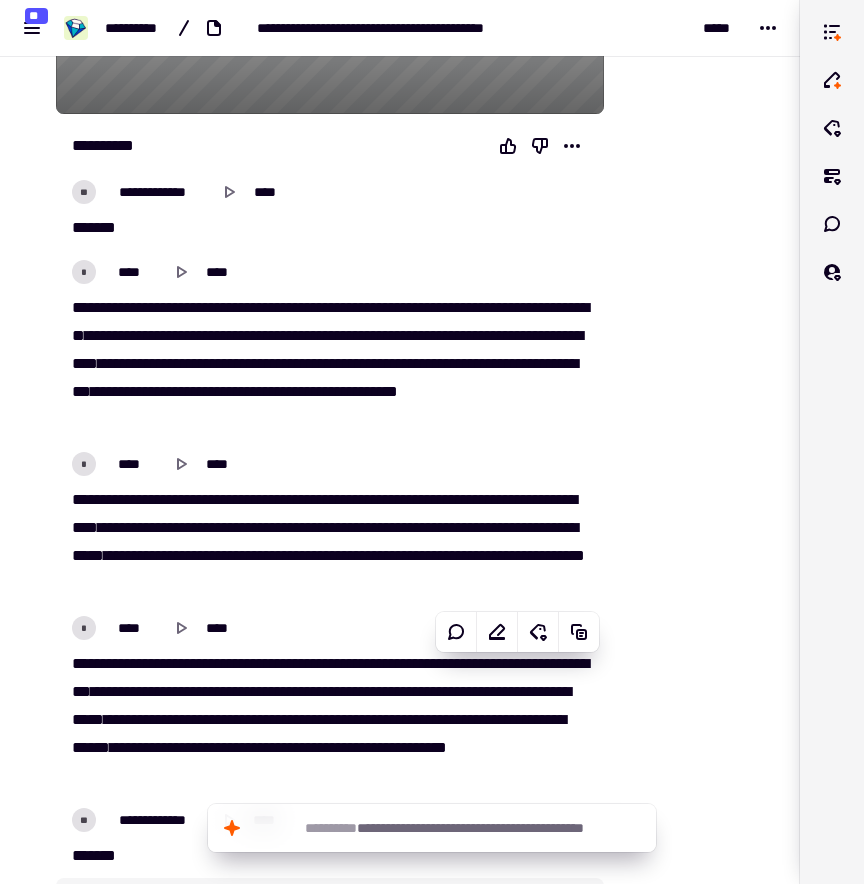 scroll, scrollTop: 598, scrollLeft: 0, axis: vertical 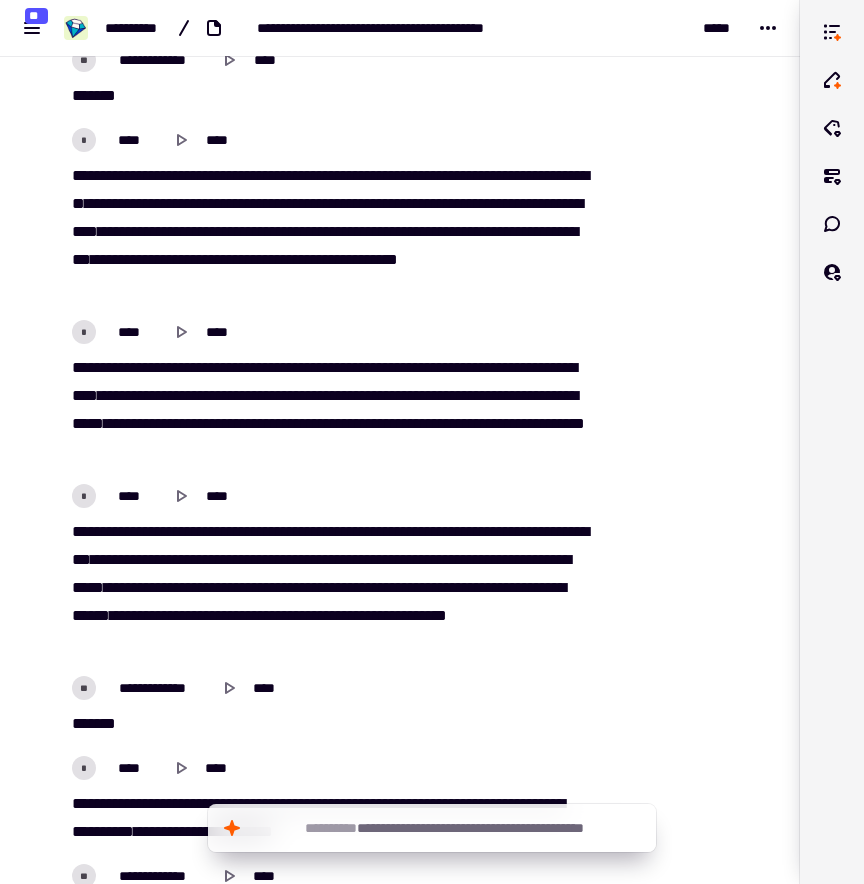 click at bounding box center [688, 14603] 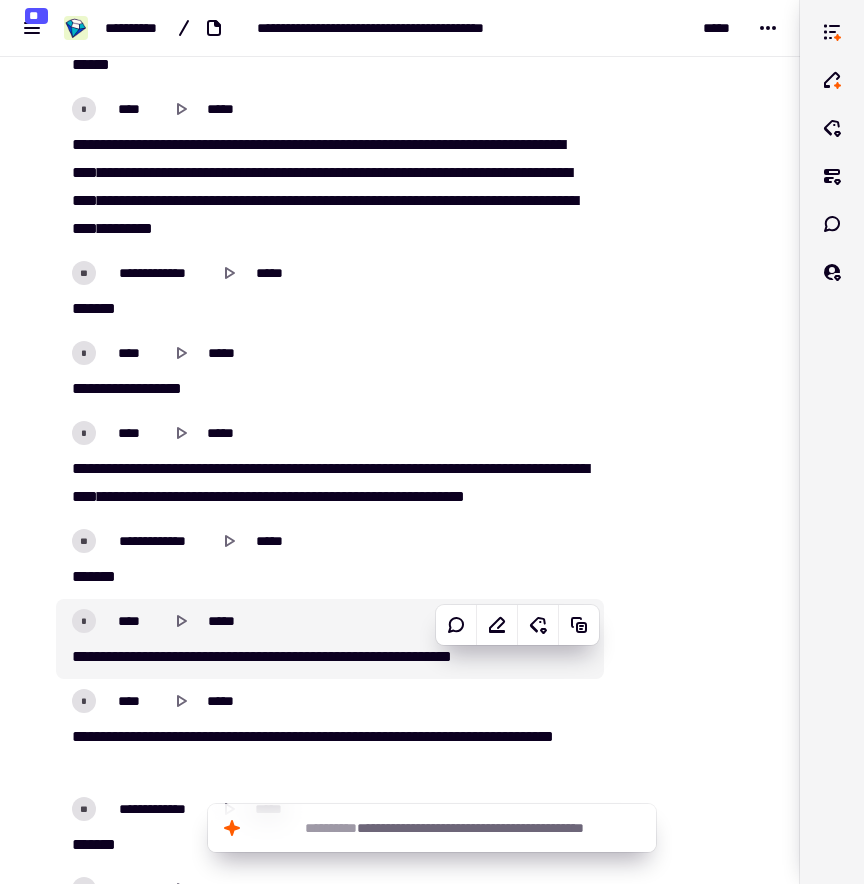 scroll, scrollTop: 24747, scrollLeft: 0, axis: vertical 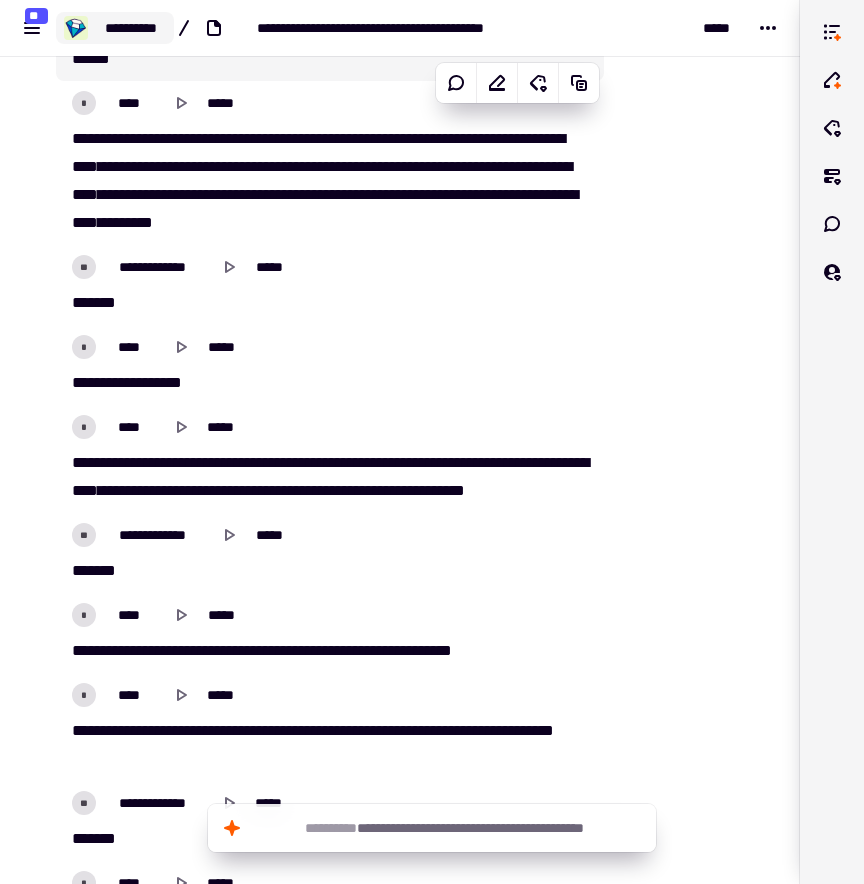click on "**********" 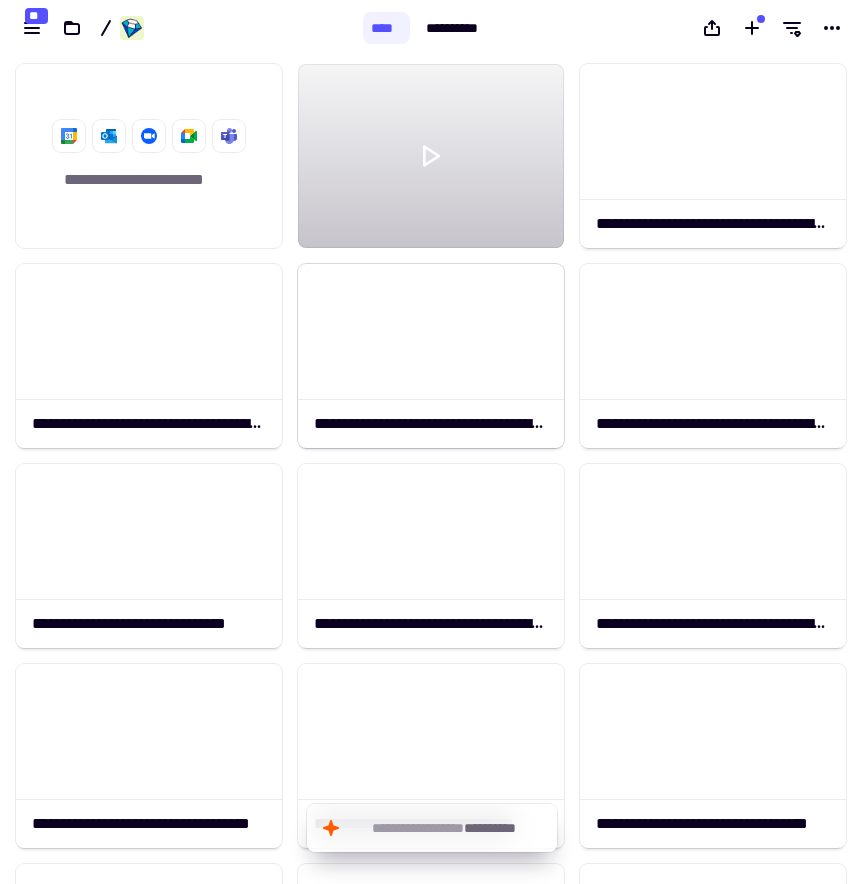 scroll, scrollTop: 1, scrollLeft: 1, axis: both 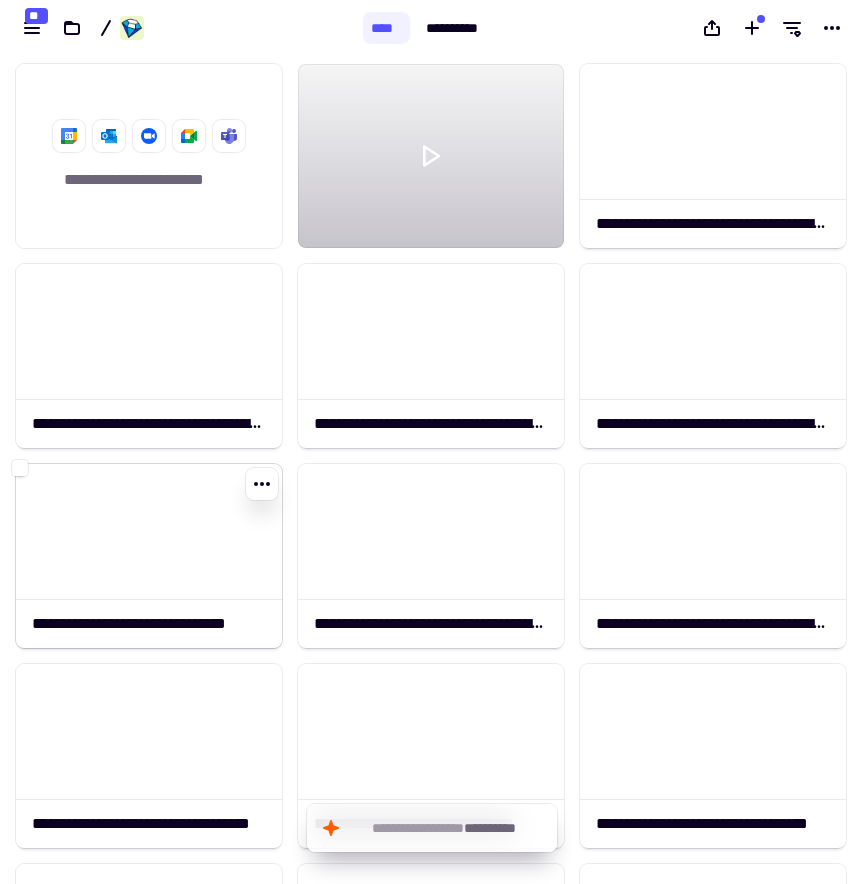 click 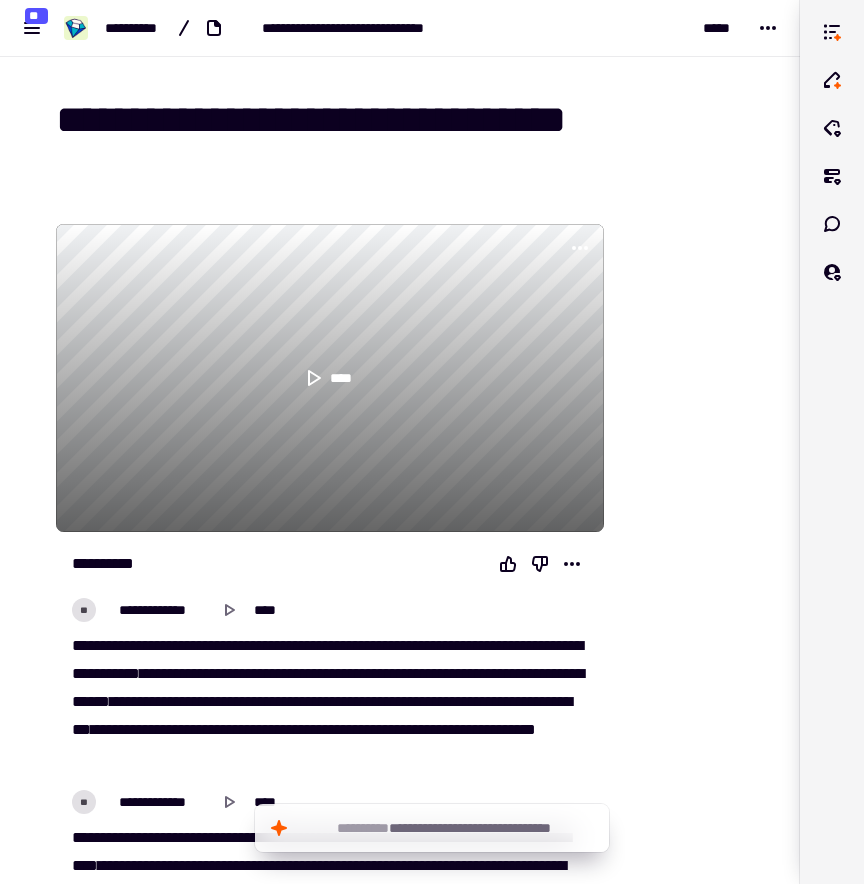 scroll, scrollTop: 6442, scrollLeft: 0, axis: vertical 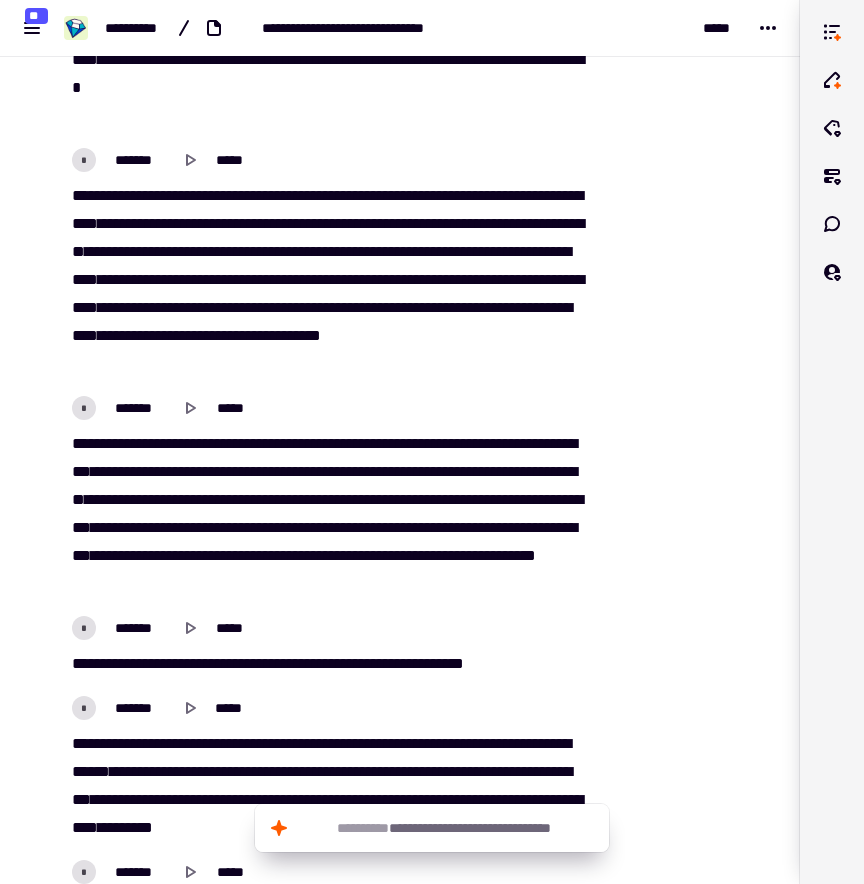 click at bounding box center (688, -43) 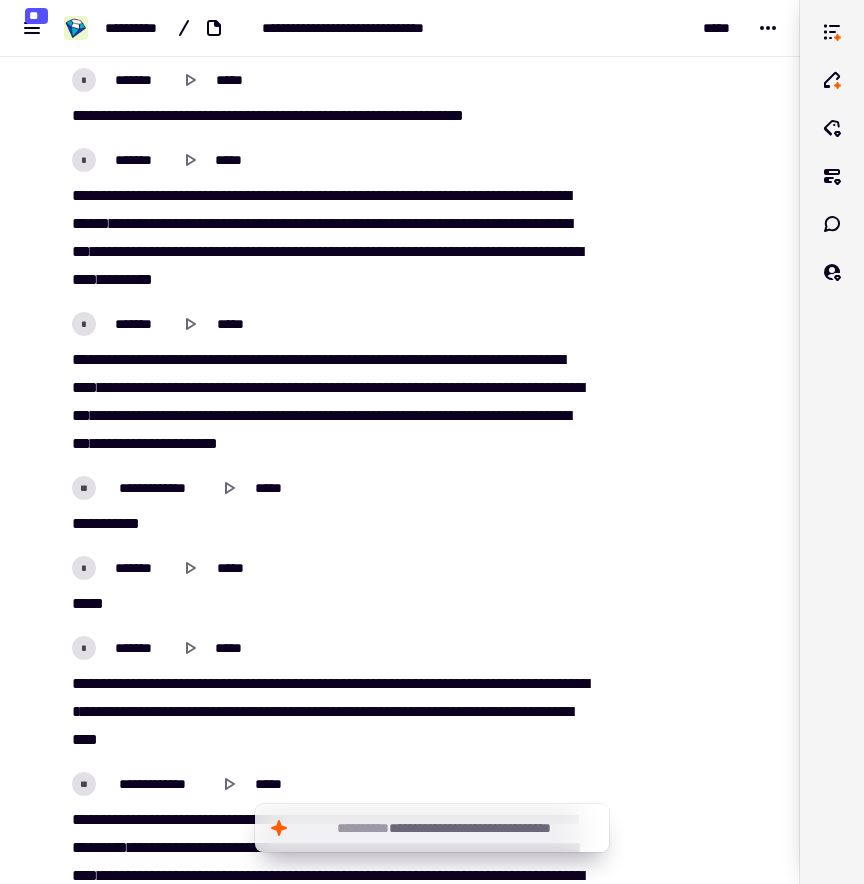 scroll, scrollTop: 7031, scrollLeft: 0, axis: vertical 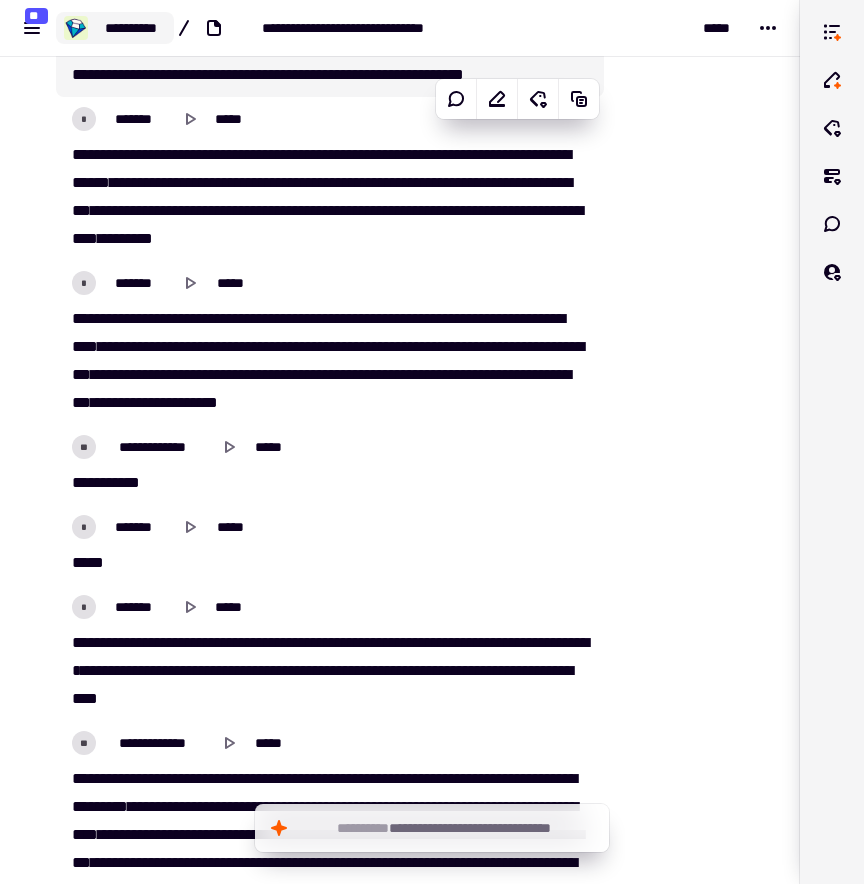 click on "**********" 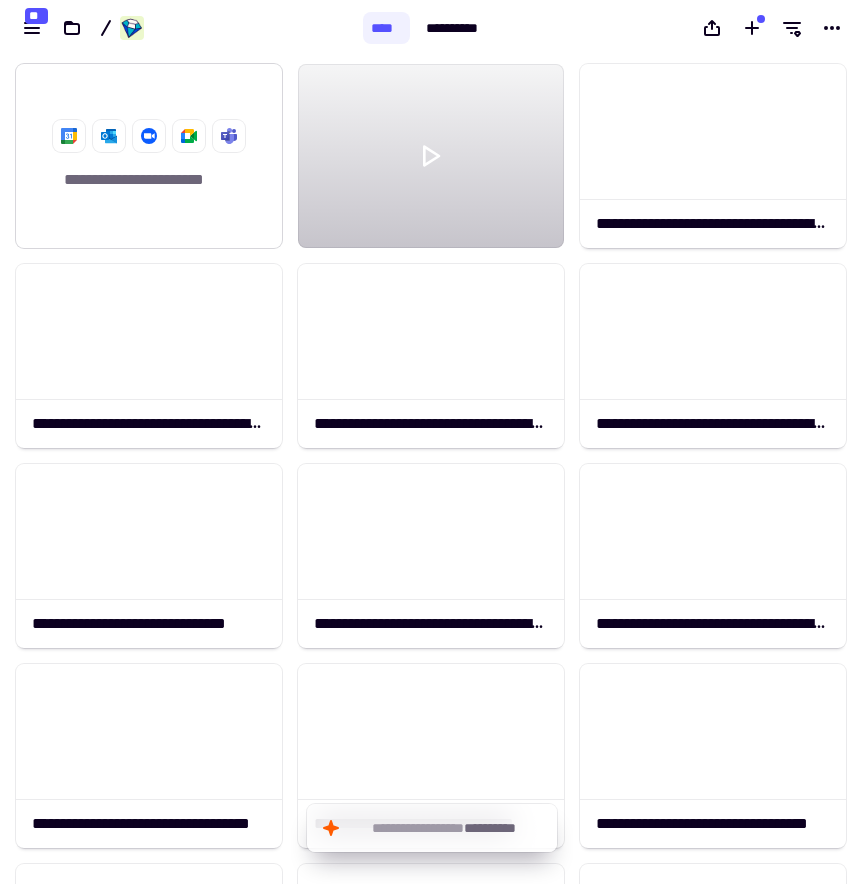 scroll, scrollTop: 1, scrollLeft: 1, axis: both 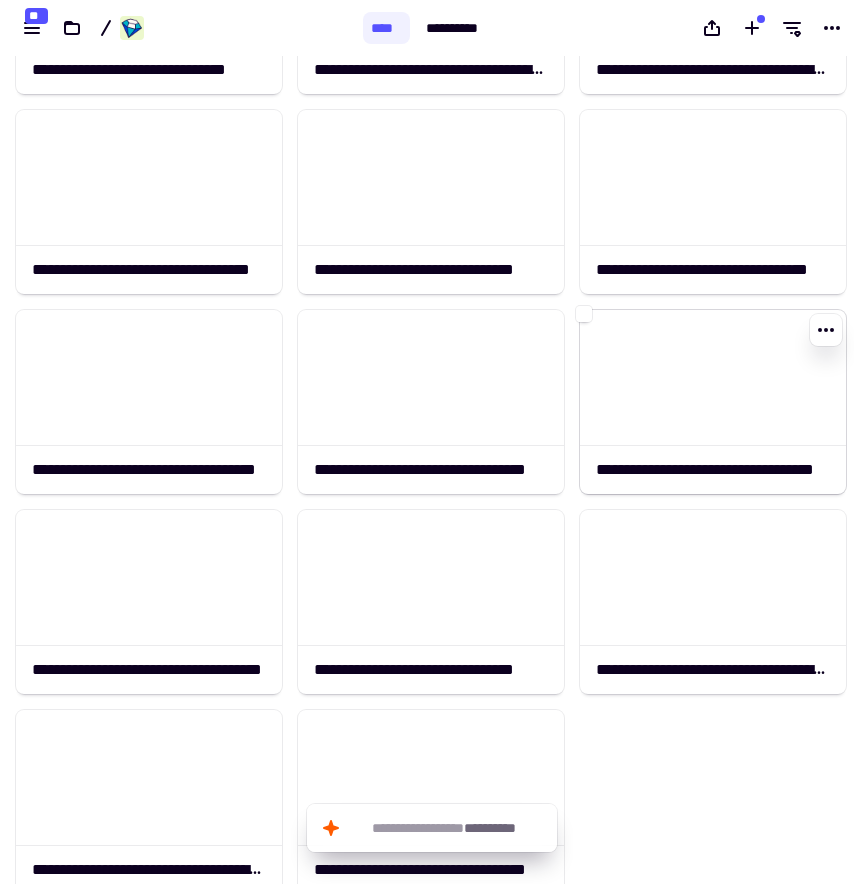 click 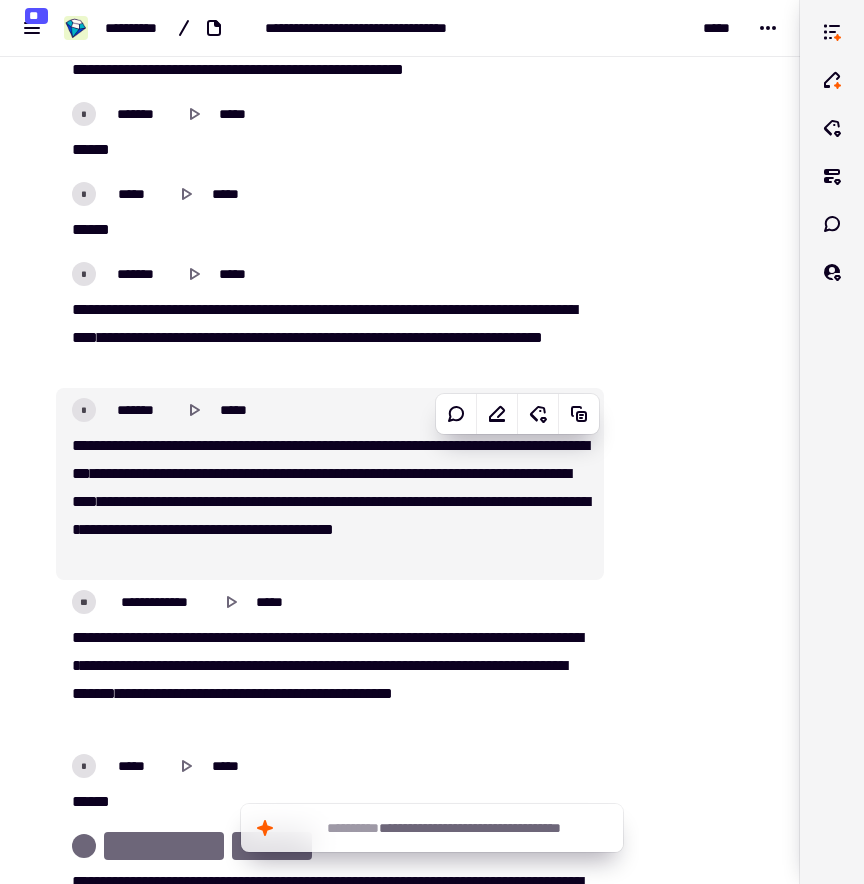 scroll, scrollTop: 11835, scrollLeft: 0, axis: vertical 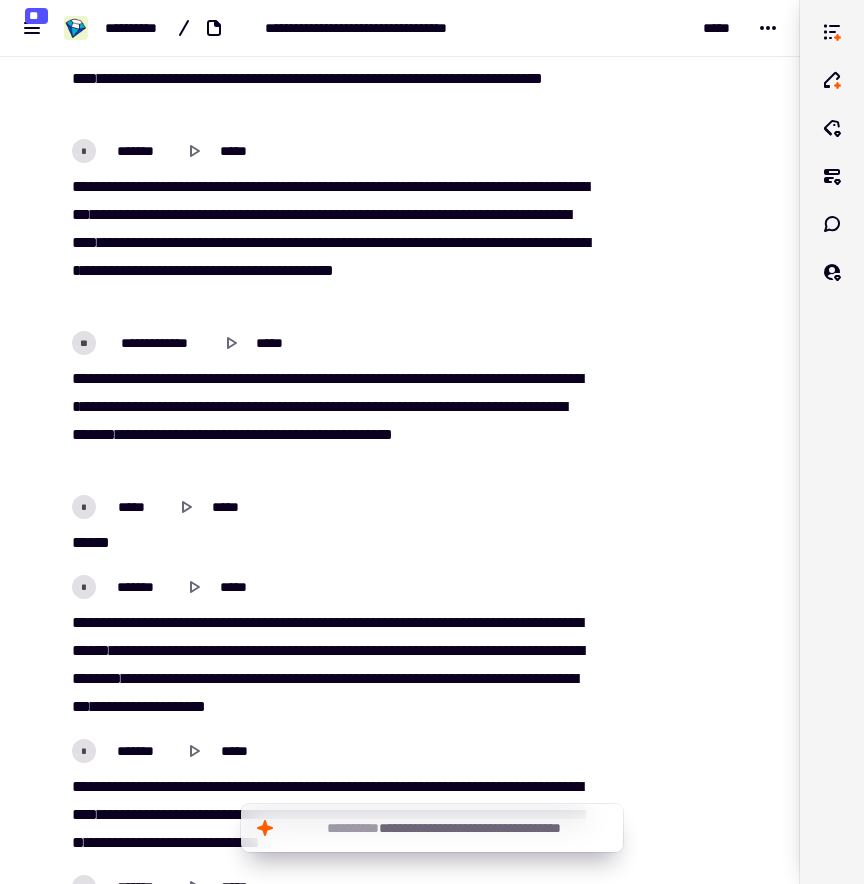 click at bounding box center (688, 1760) 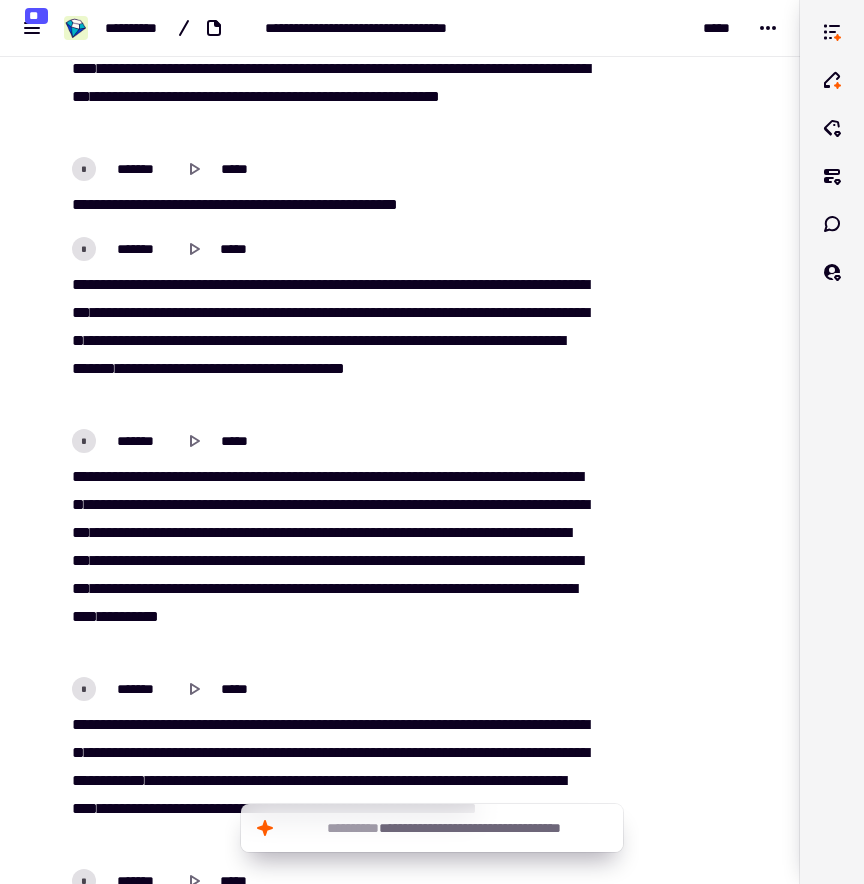 scroll, scrollTop: 15761, scrollLeft: 0, axis: vertical 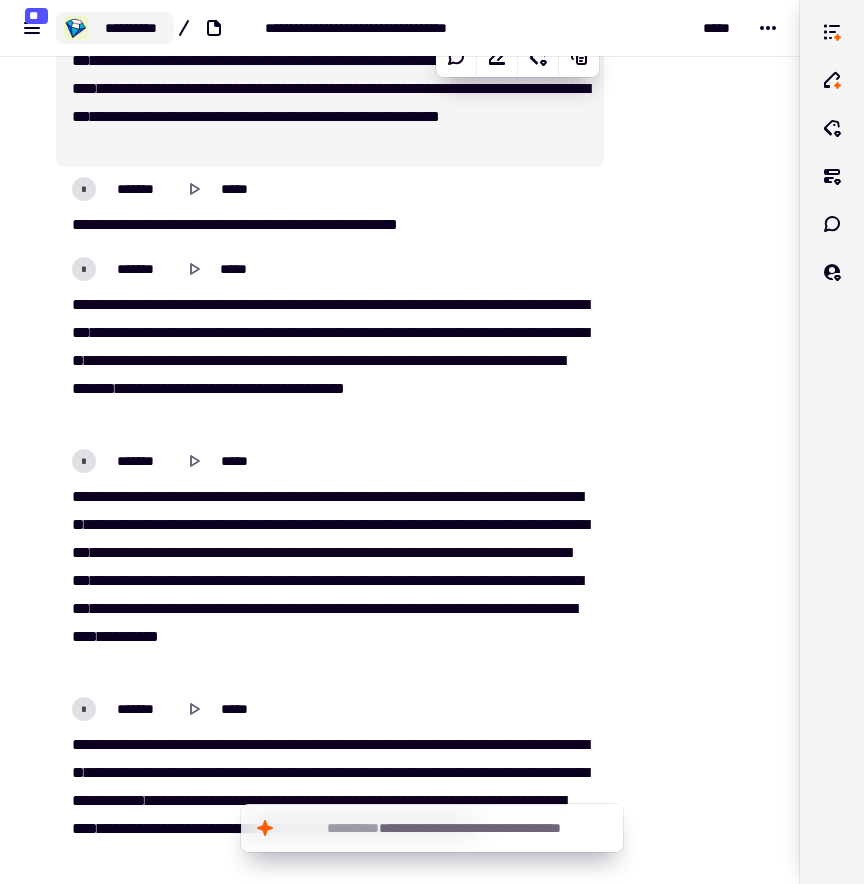 click on "**********" 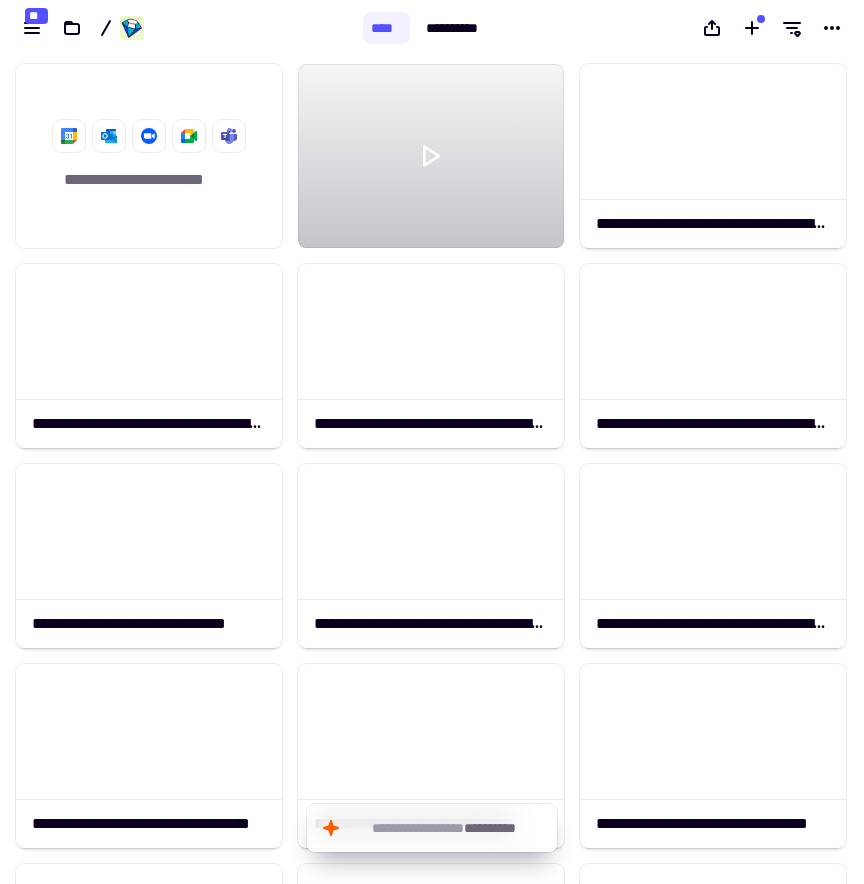 scroll, scrollTop: 1, scrollLeft: 1, axis: both 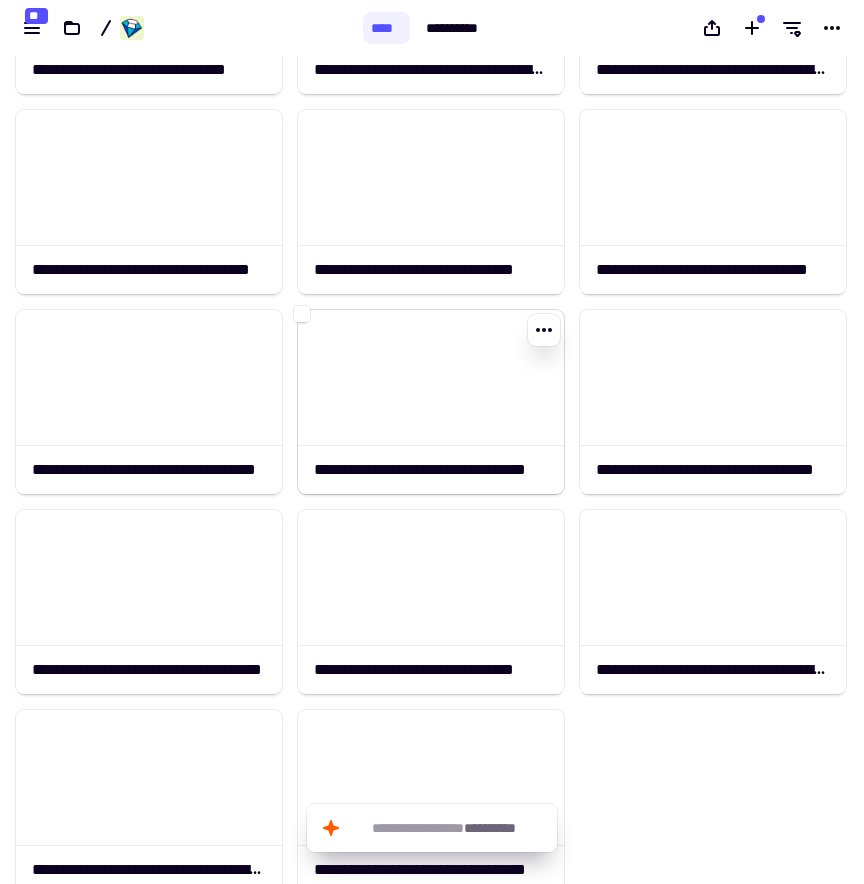 click 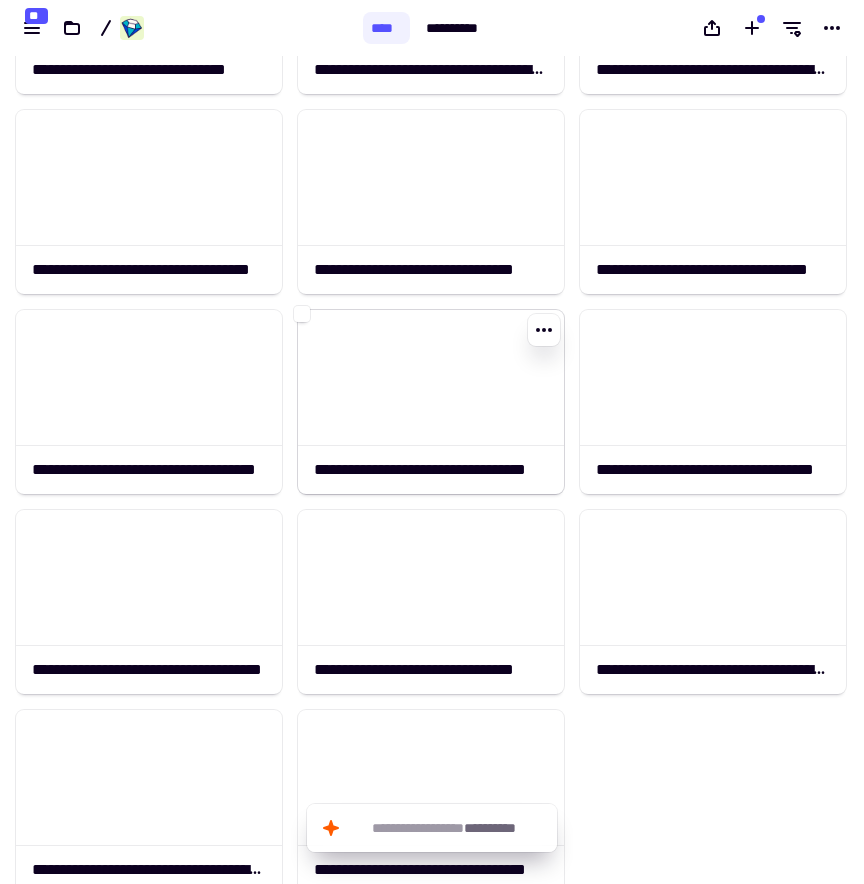 click 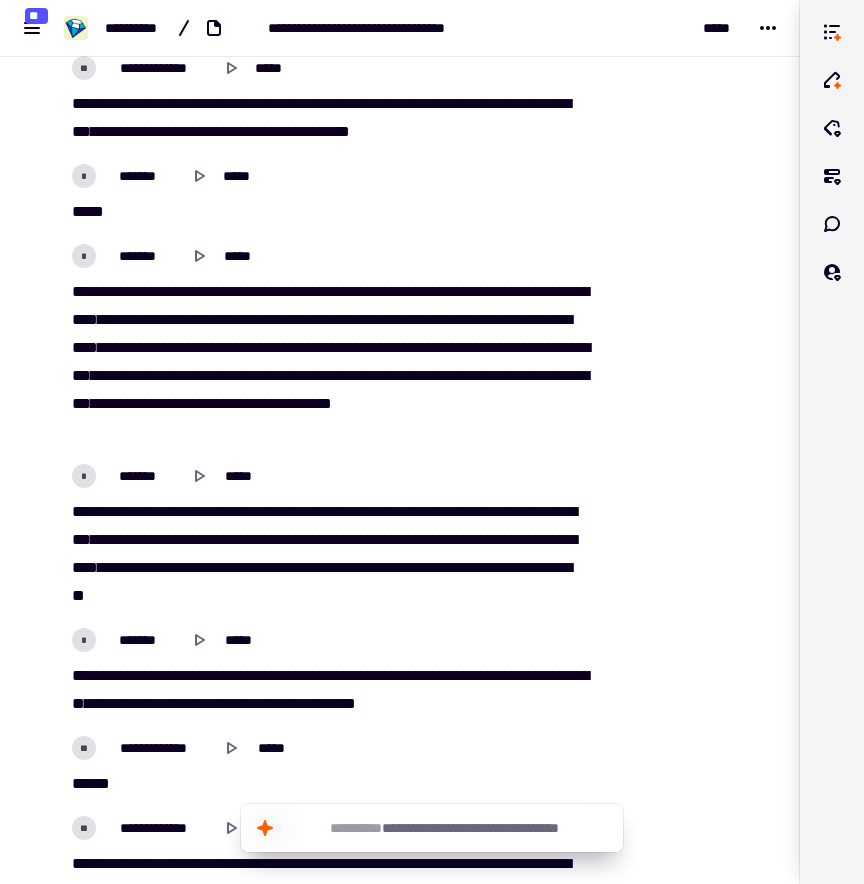 scroll, scrollTop: 11466, scrollLeft: 0, axis: vertical 